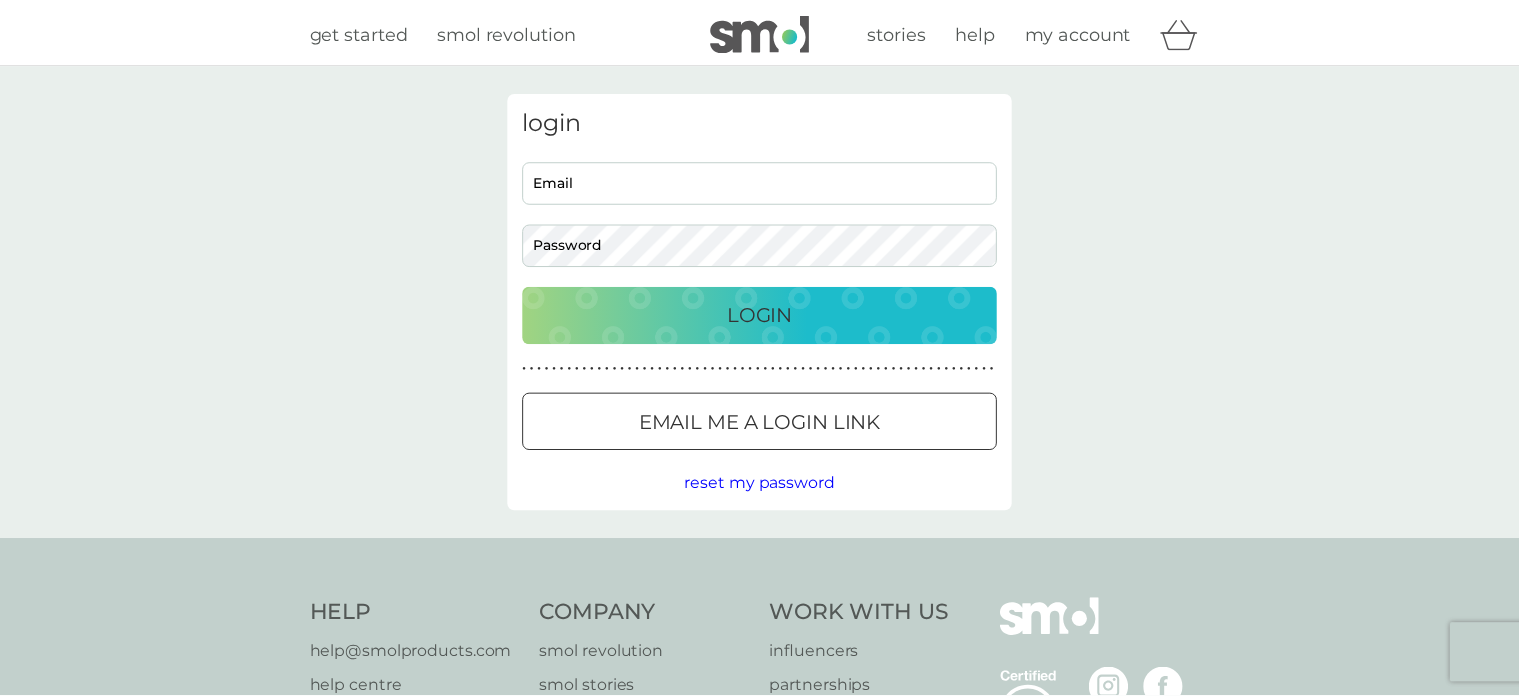 scroll, scrollTop: 0, scrollLeft: 0, axis: both 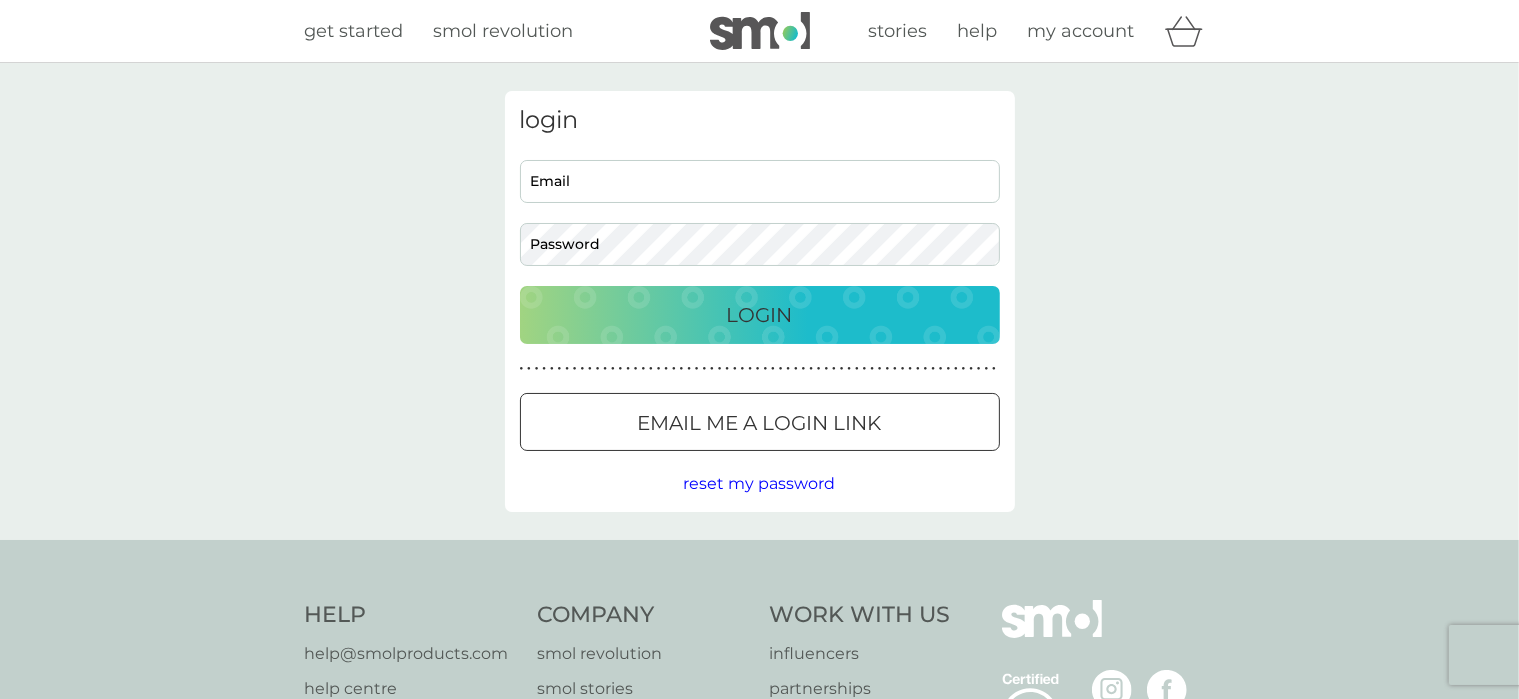click on "Email" at bounding box center [760, 181] 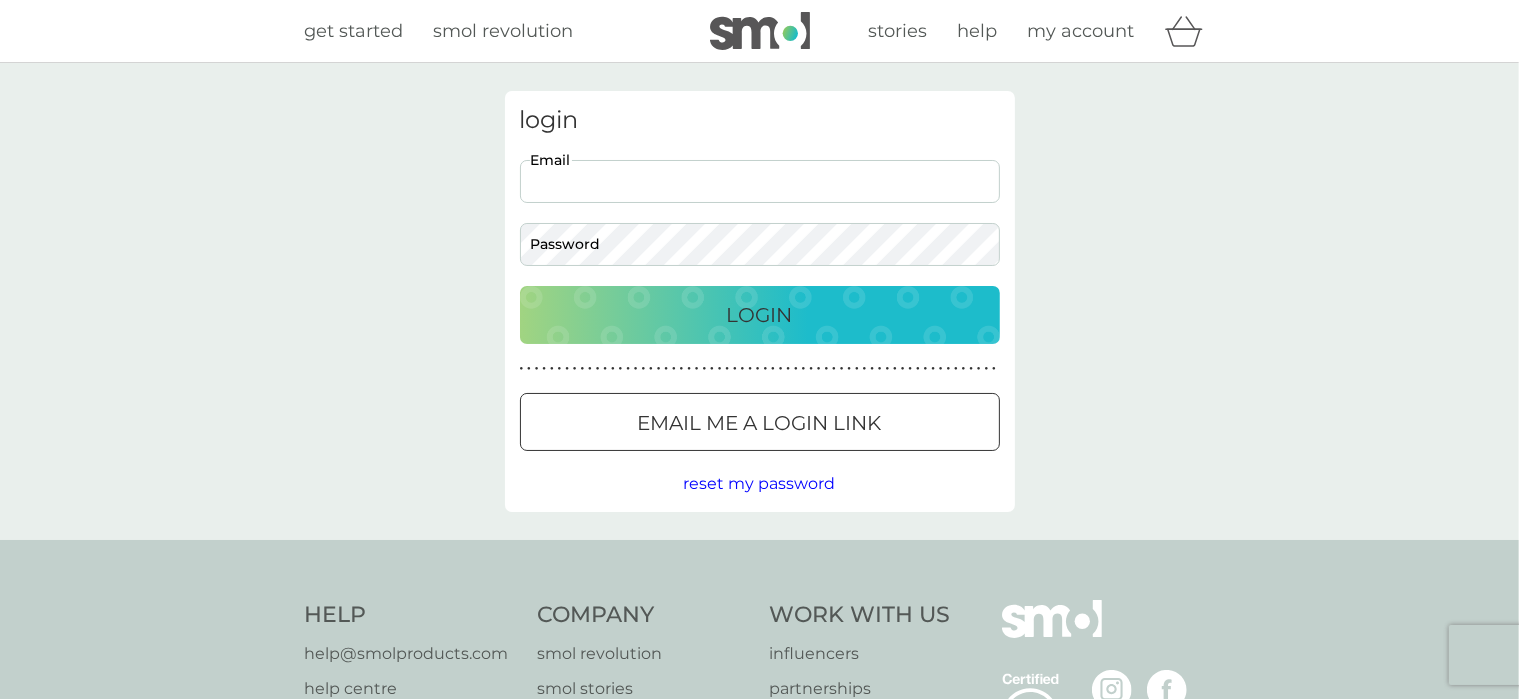 scroll, scrollTop: 0, scrollLeft: 0, axis: both 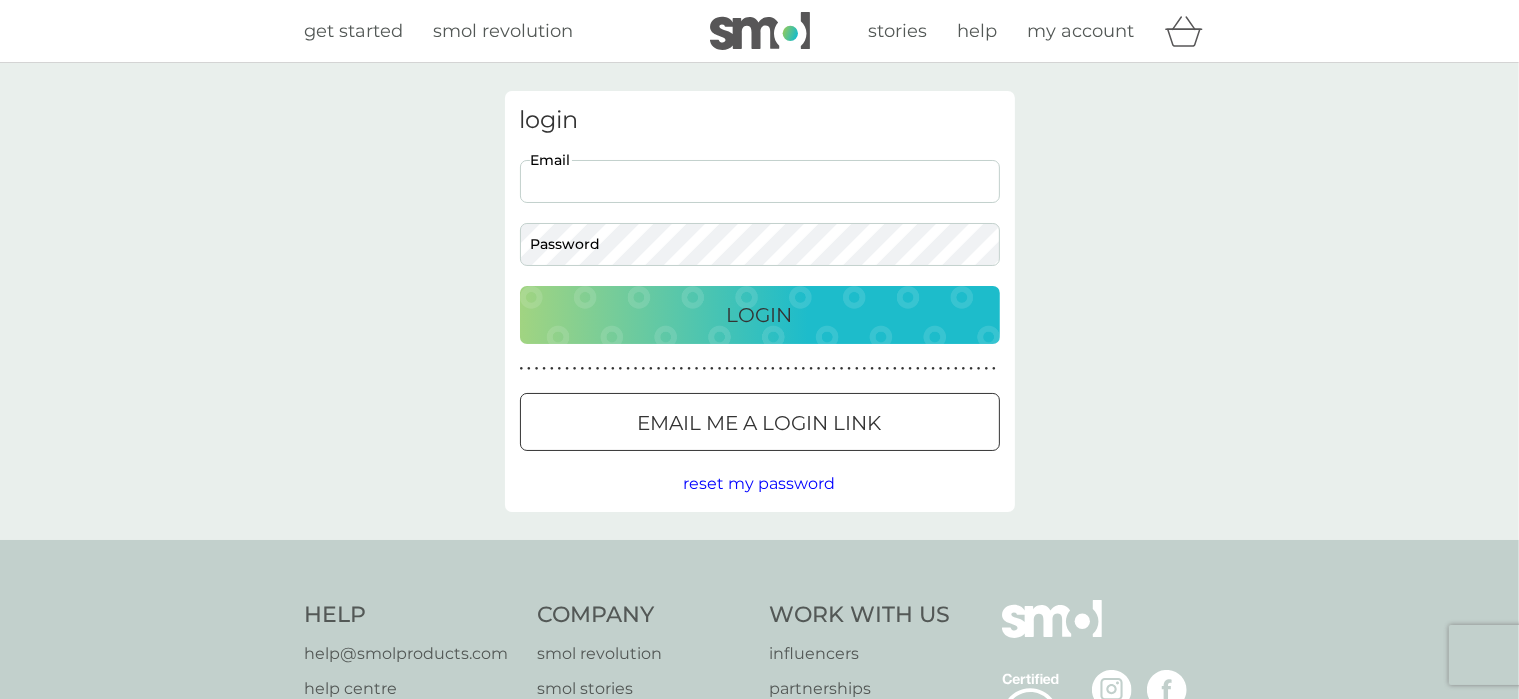 type on "joy.enston@hotmail.co.uk" 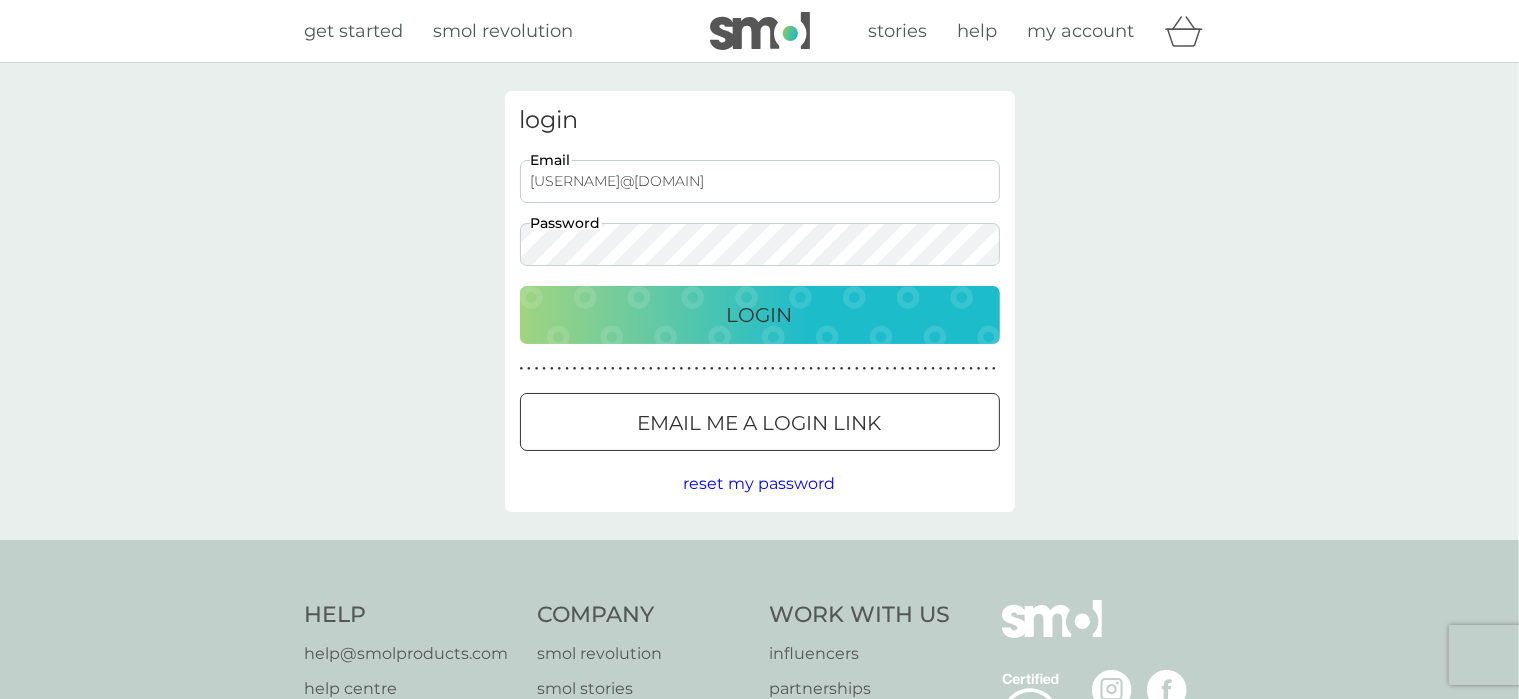 click on "Login" at bounding box center (760, 315) 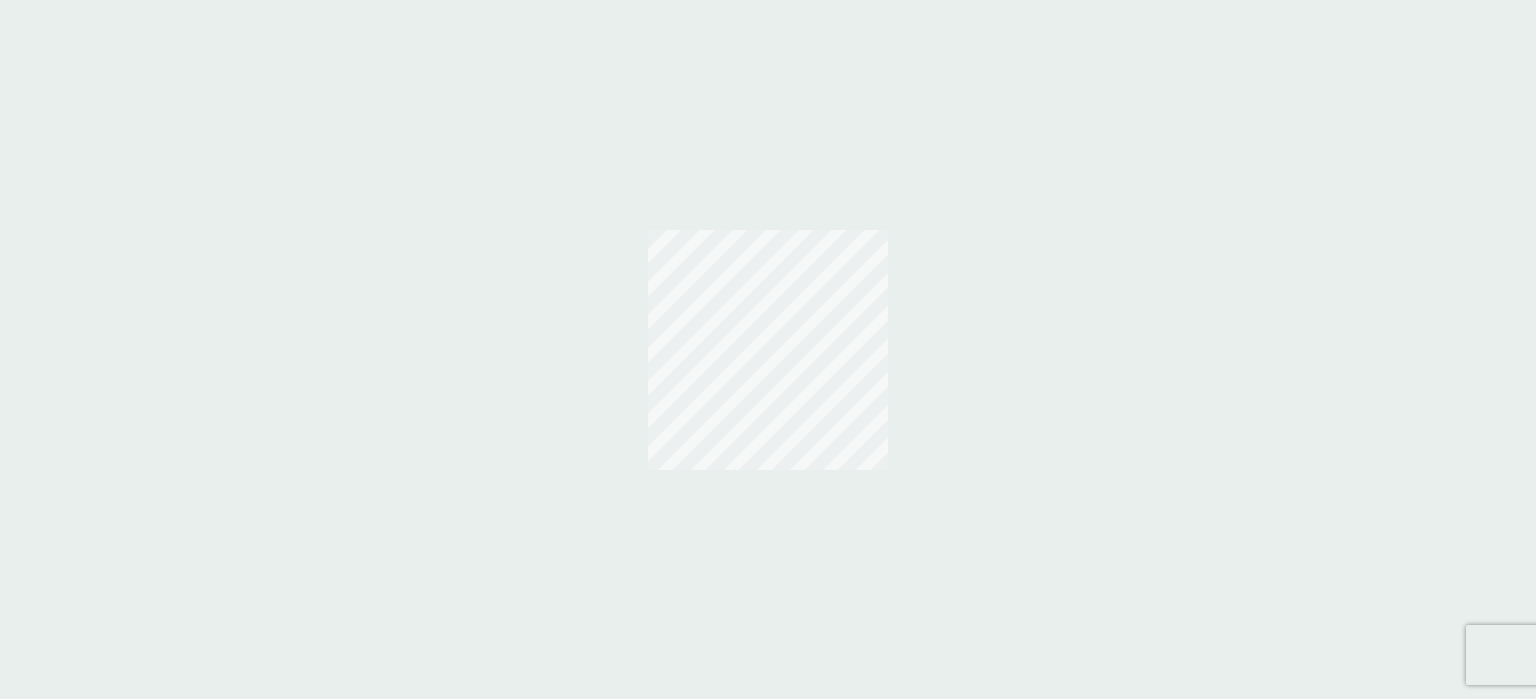 scroll, scrollTop: 0, scrollLeft: 0, axis: both 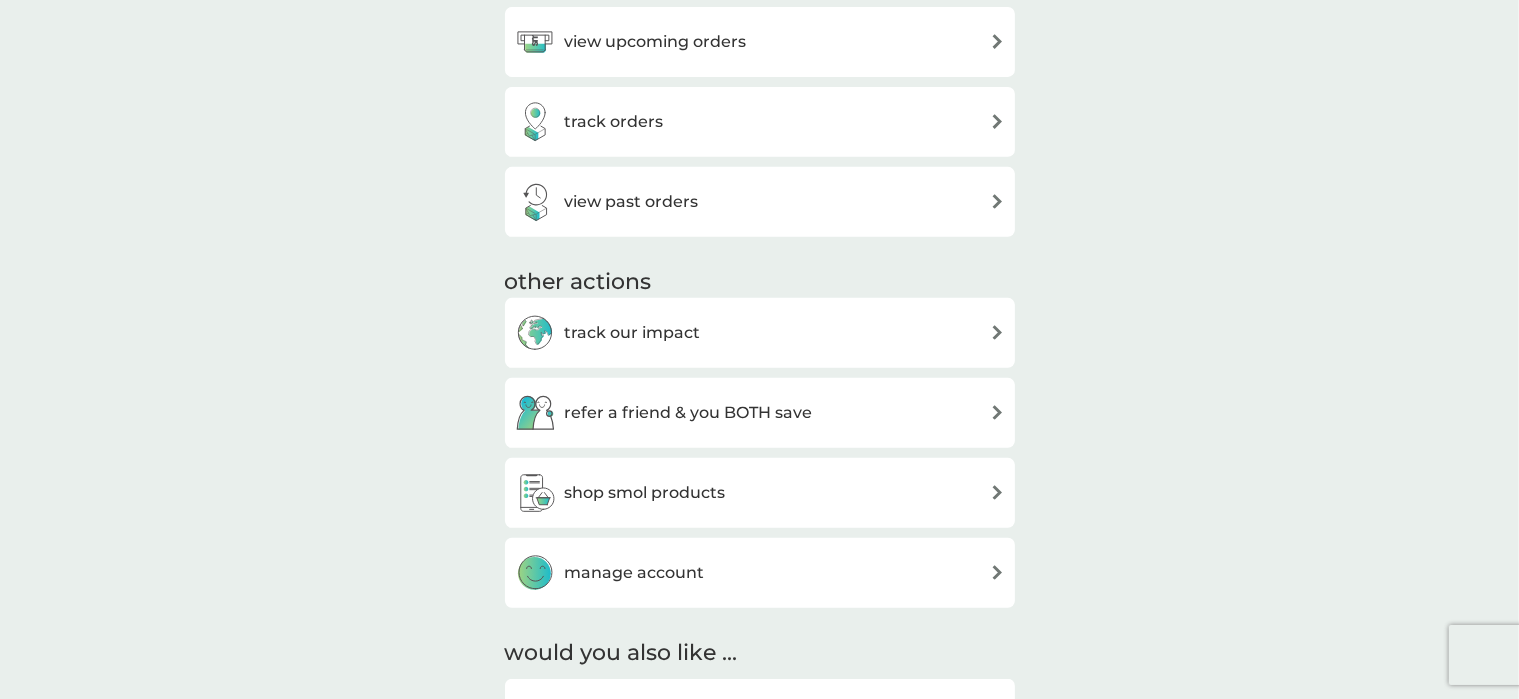 click on "shop smol products" at bounding box center [645, 493] 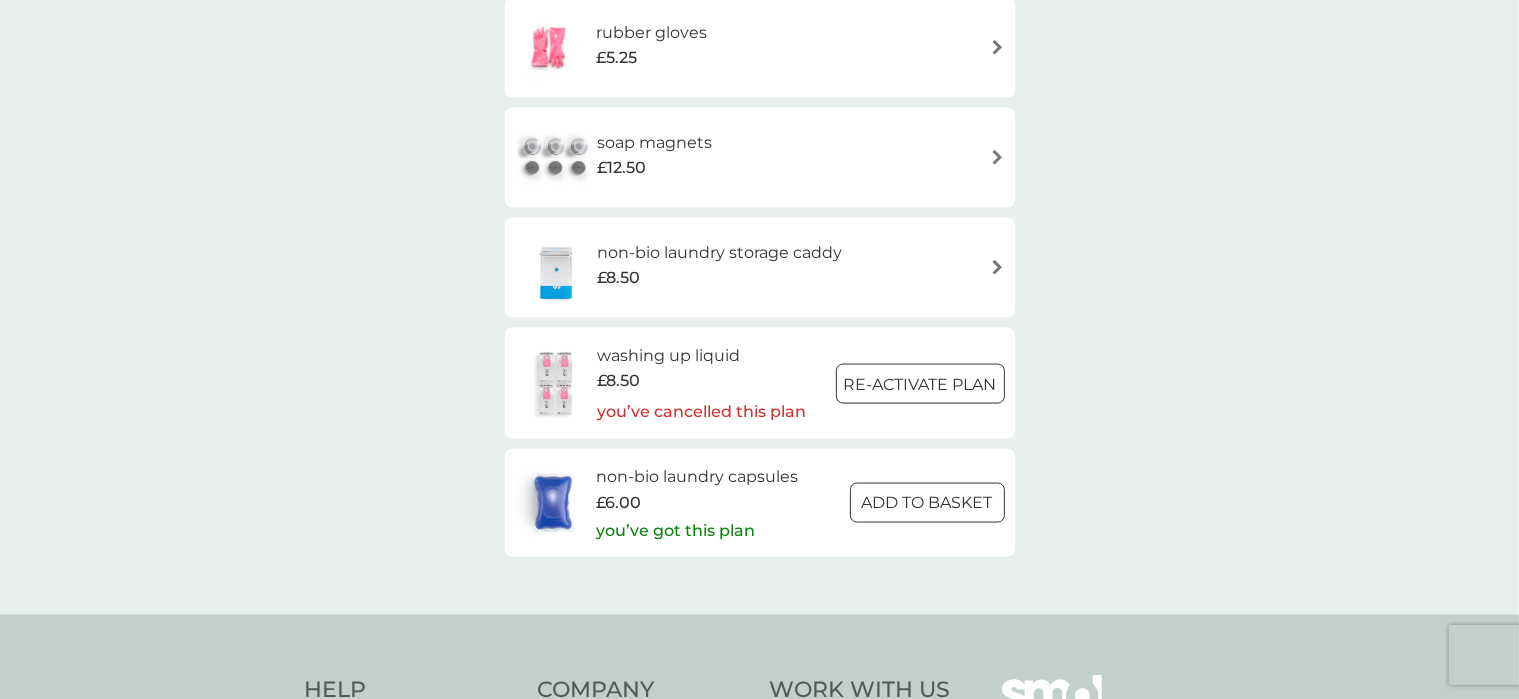 scroll, scrollTop: 3000, scrollLeft: 0, axis: vertical 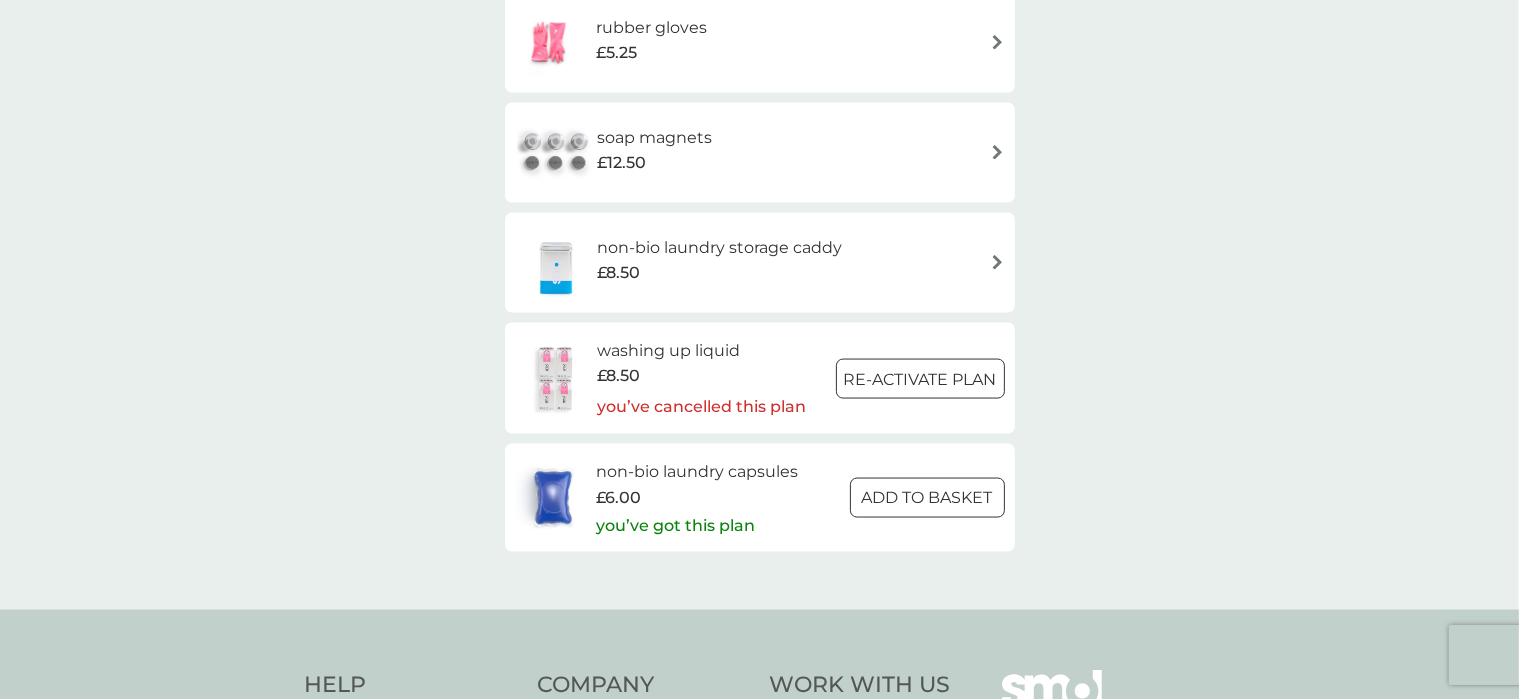 click at bounding box center [927, 497] 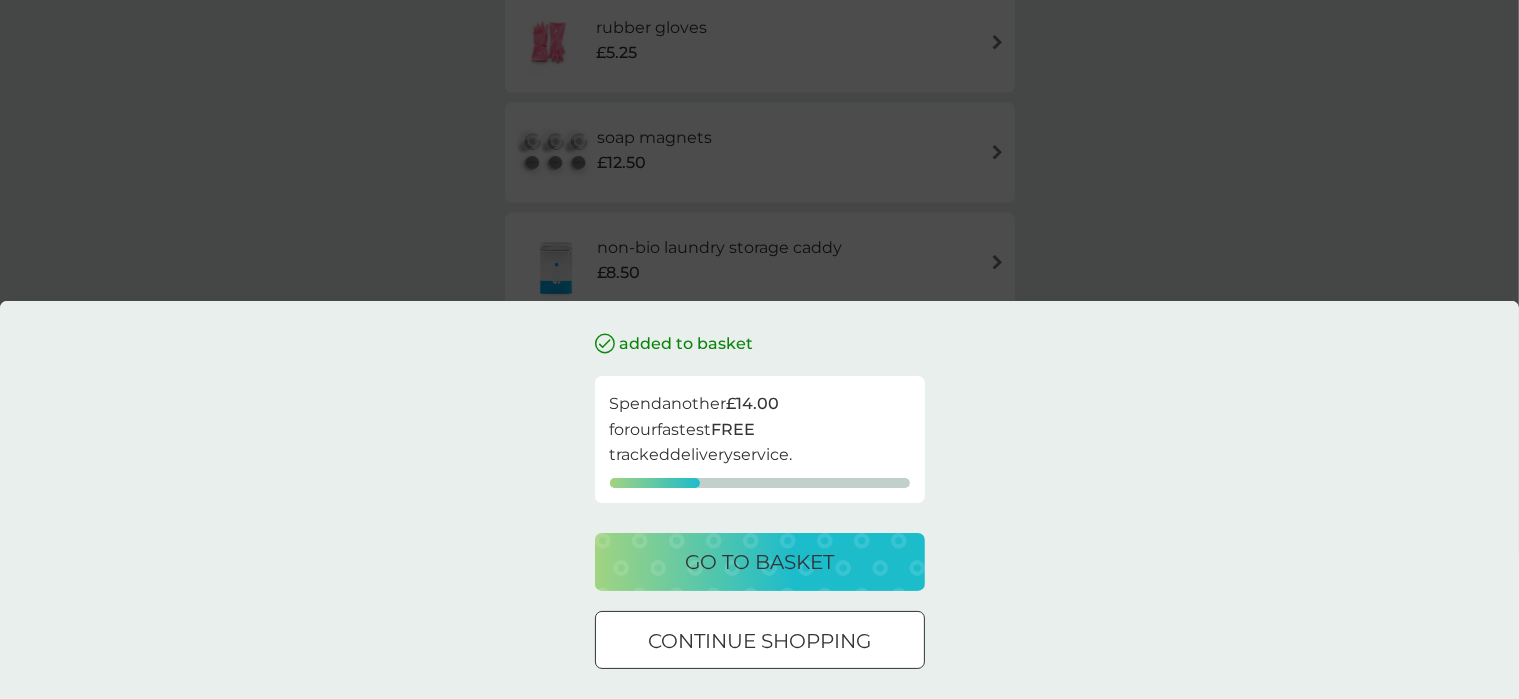 click on "added to basket Spend  another  £14.00   for  our  fastest  FREE   tracked  delivery  service.  go to basket continue shopping" at bounding box center [759, 349] 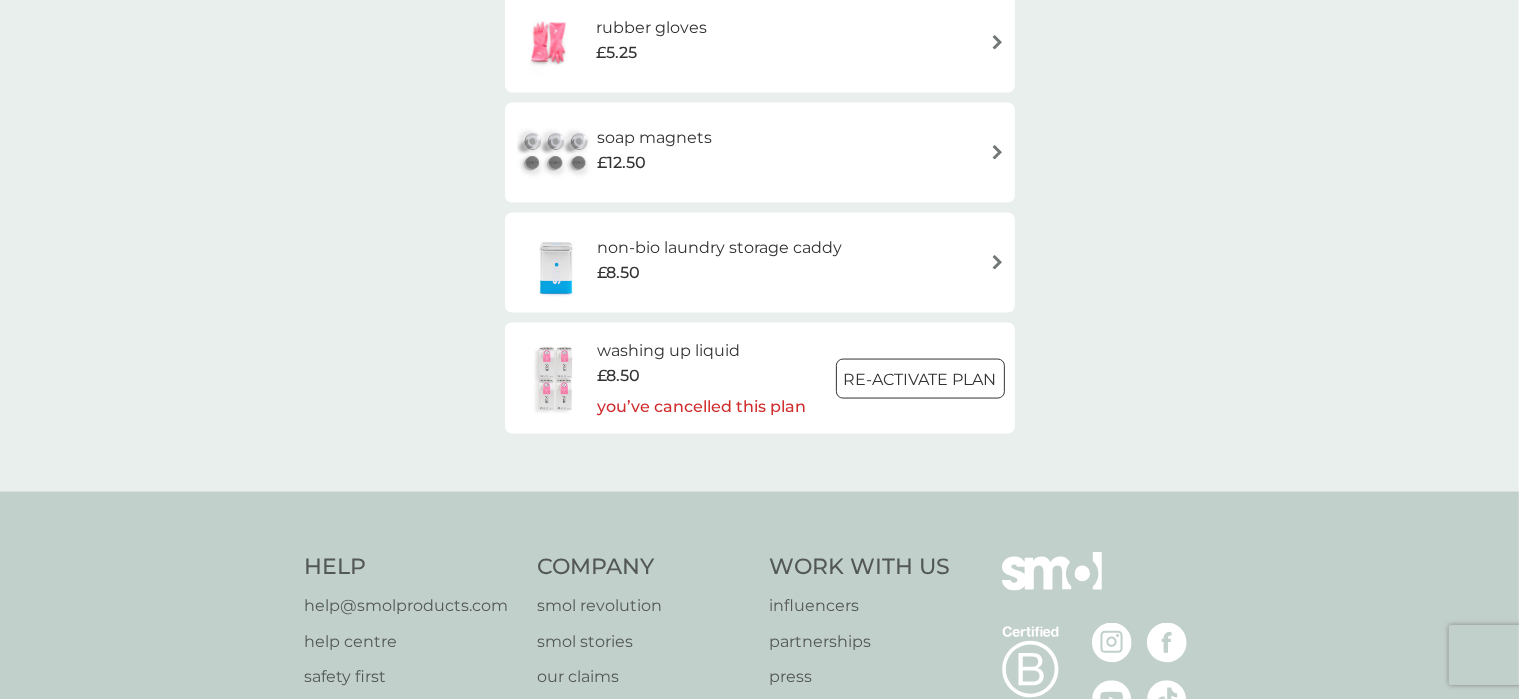click at bounding box center [920, 379] 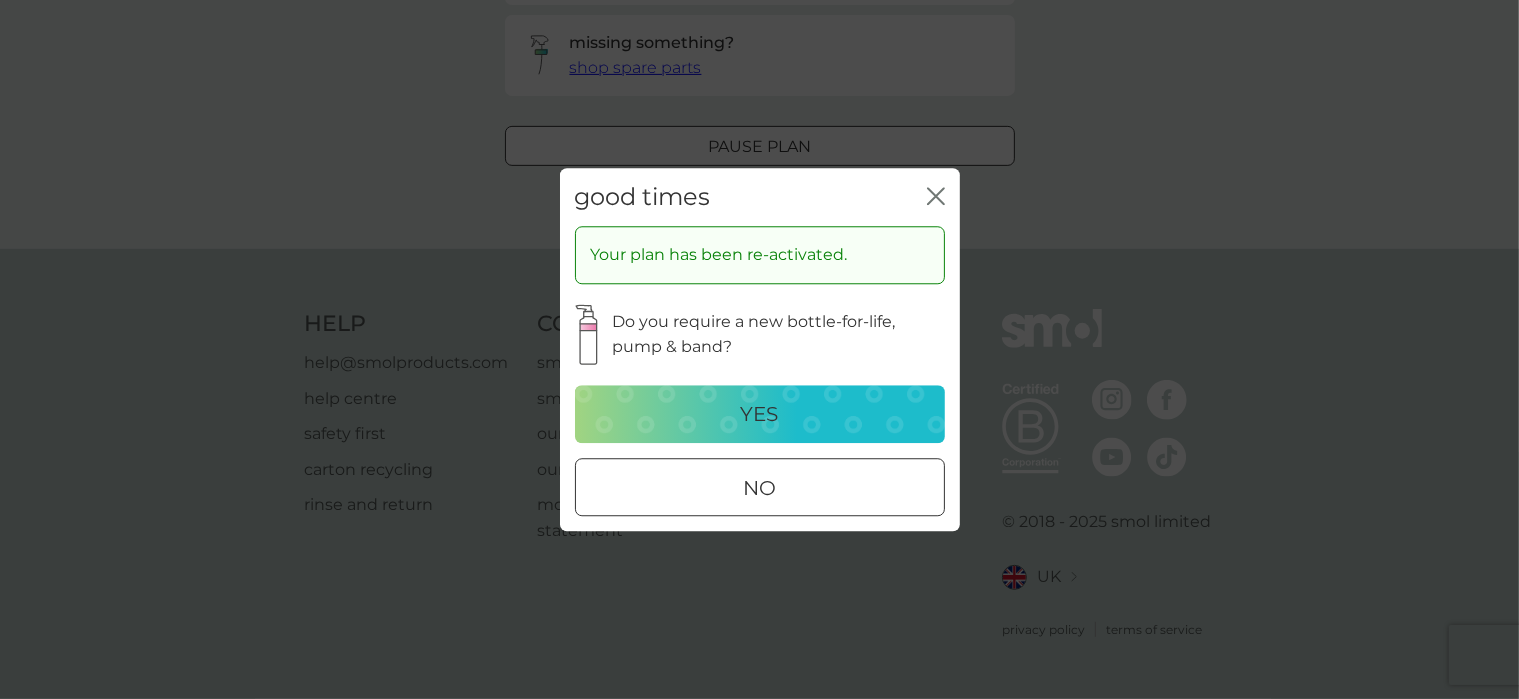 scroll, scrollTop: 0, scrollLeft: 0, axis: both 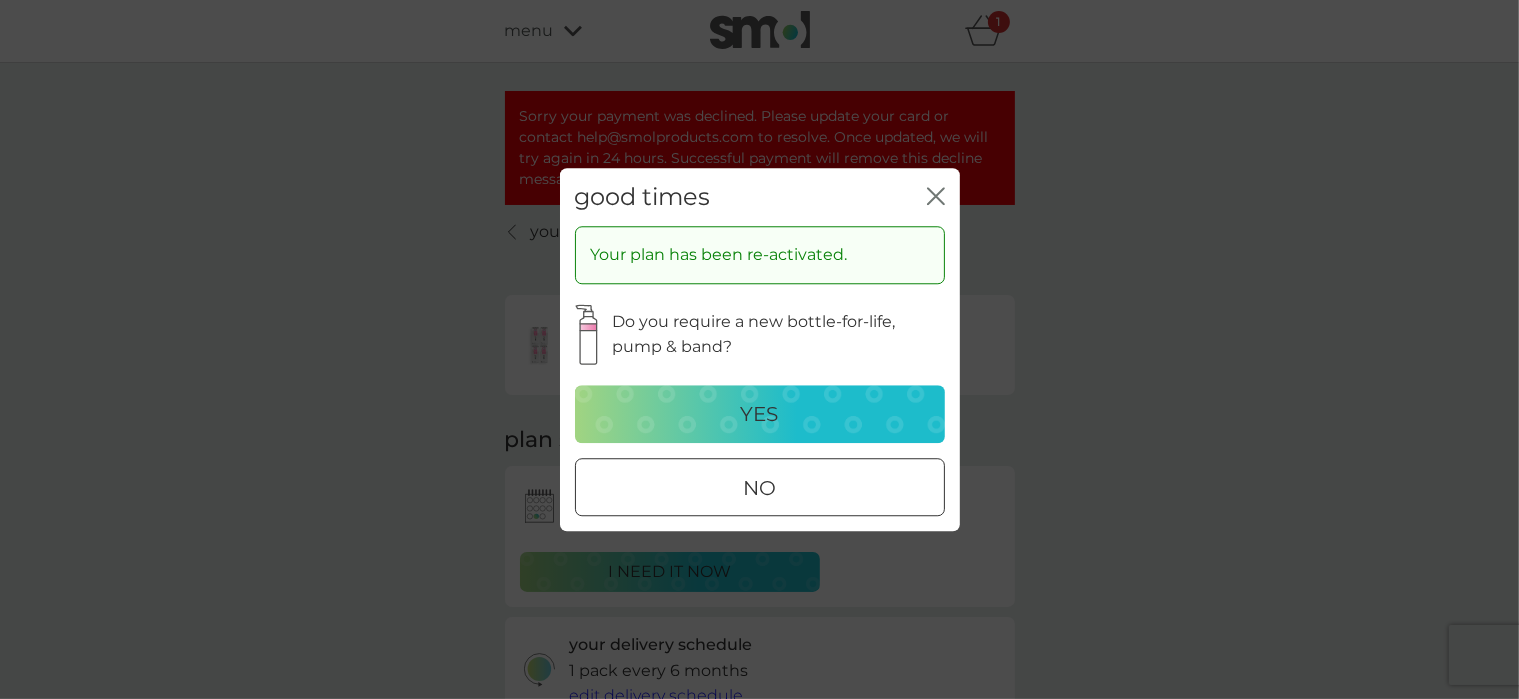 click at bounding box center (760, 488) 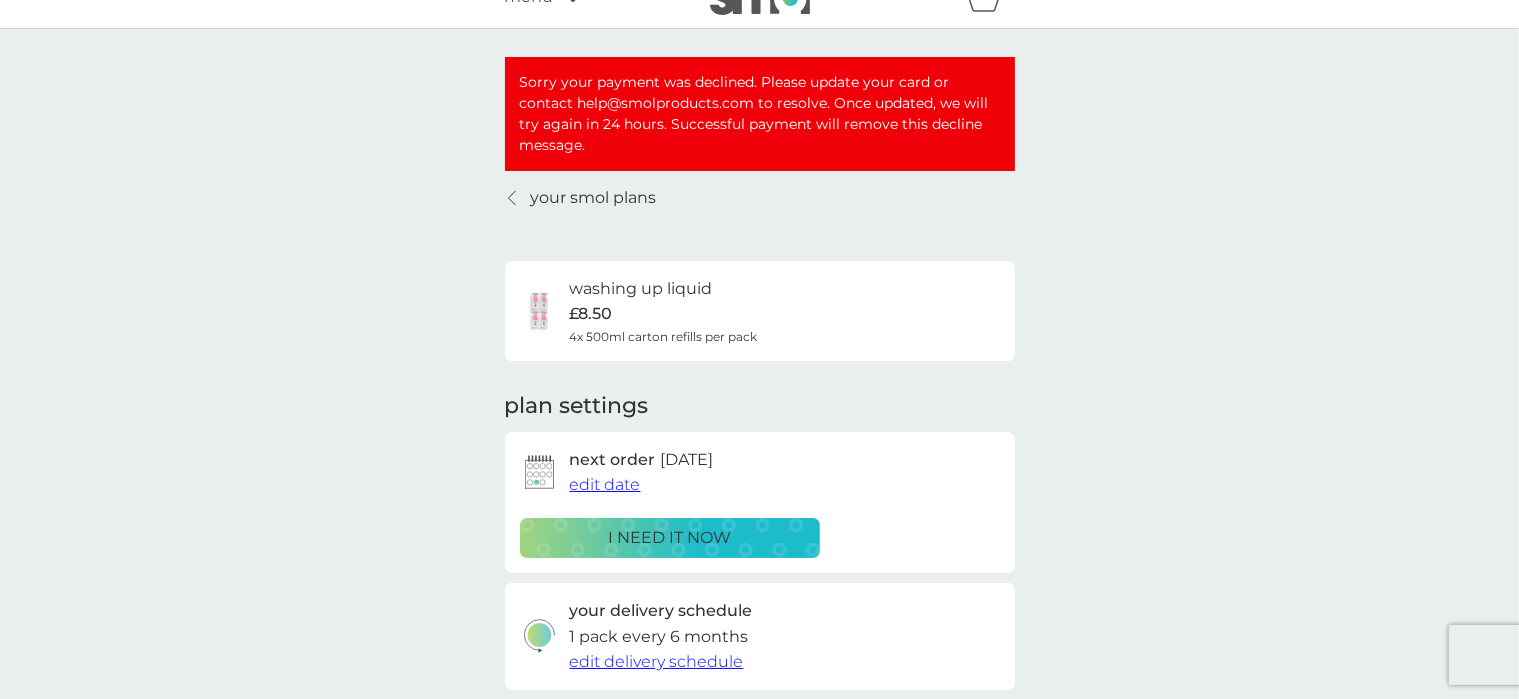 scroll, scrollTop: 0, scrollLeft: 0, axis: both 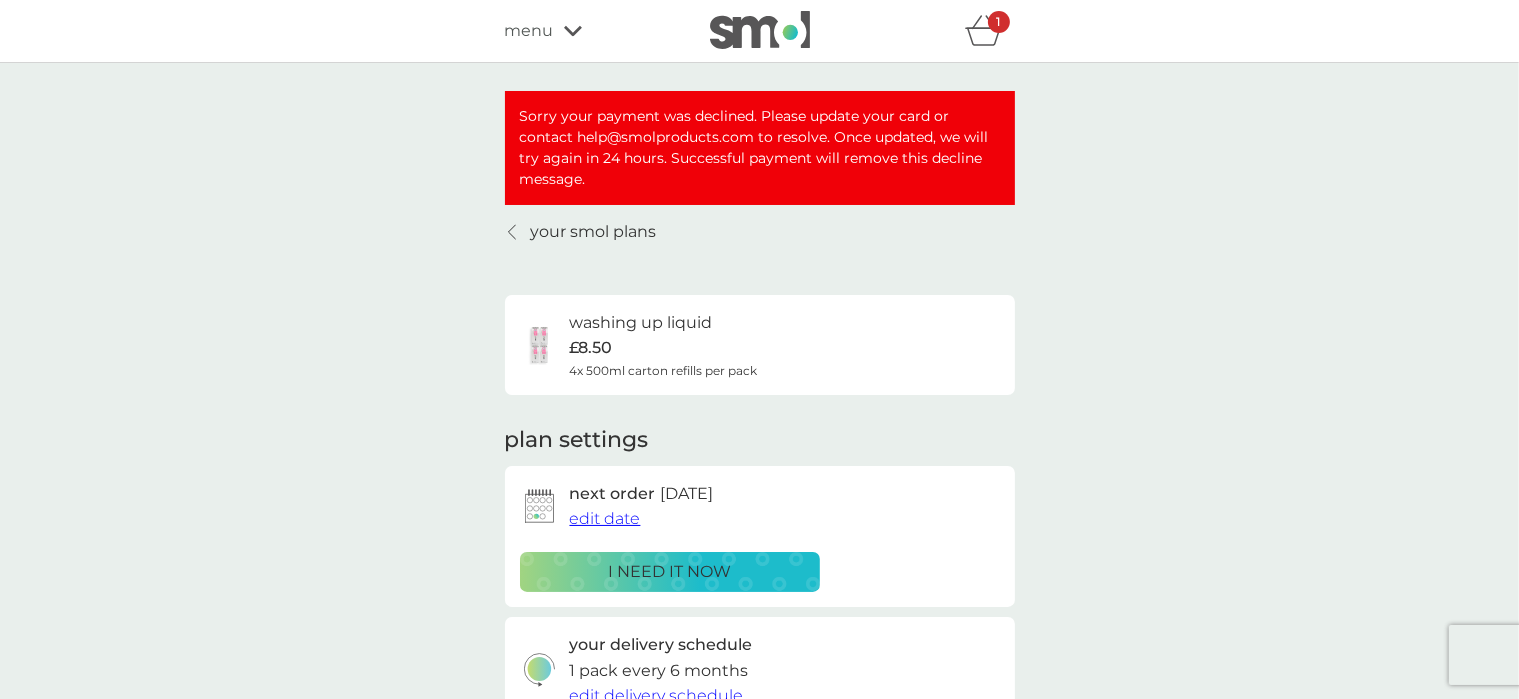 click on "Sorry your payment was declined. Please update your card or contact help@smolproducts.com to resolve. Once updated, we will try again in 24 hours. Successful payment will remove this decline message." at bounding box center (760, 148) 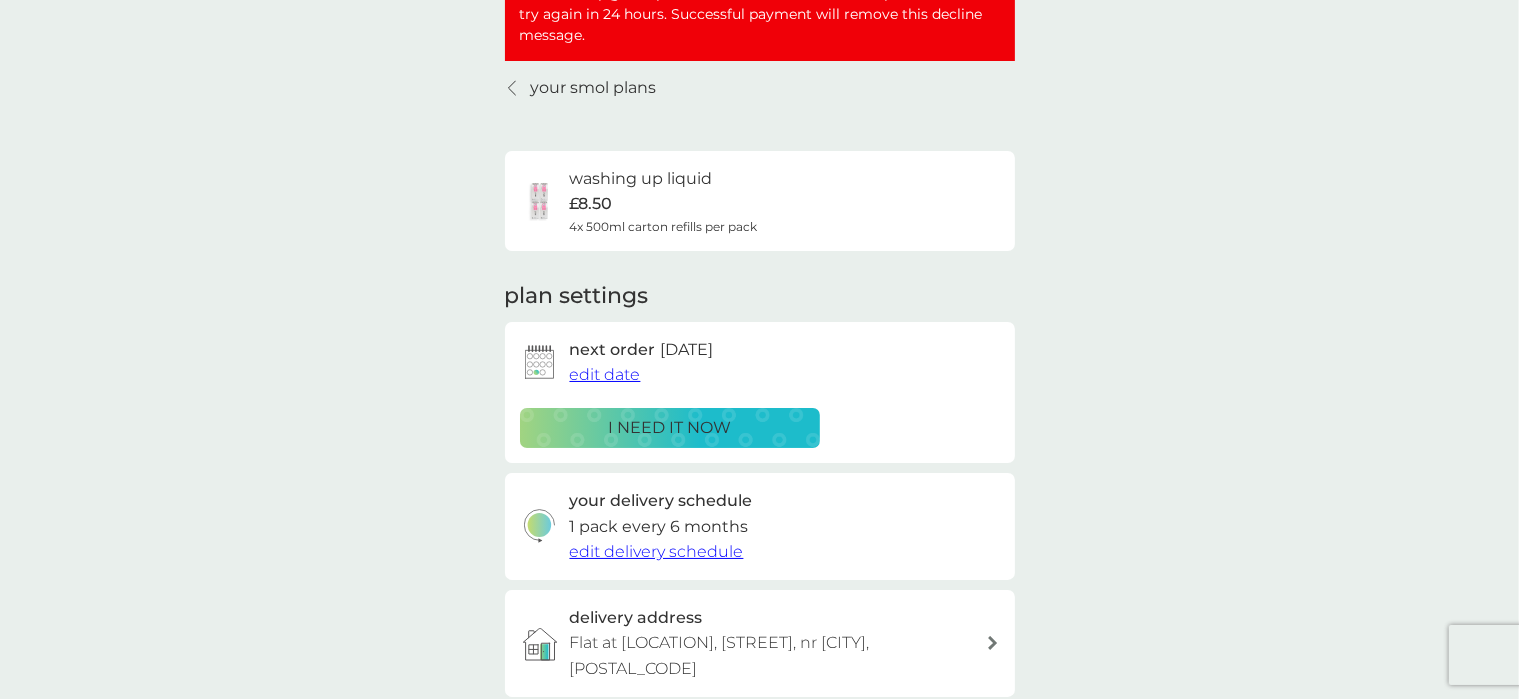 scroll, scrollTop: 200, scrollLeft: 0, axis: vertical 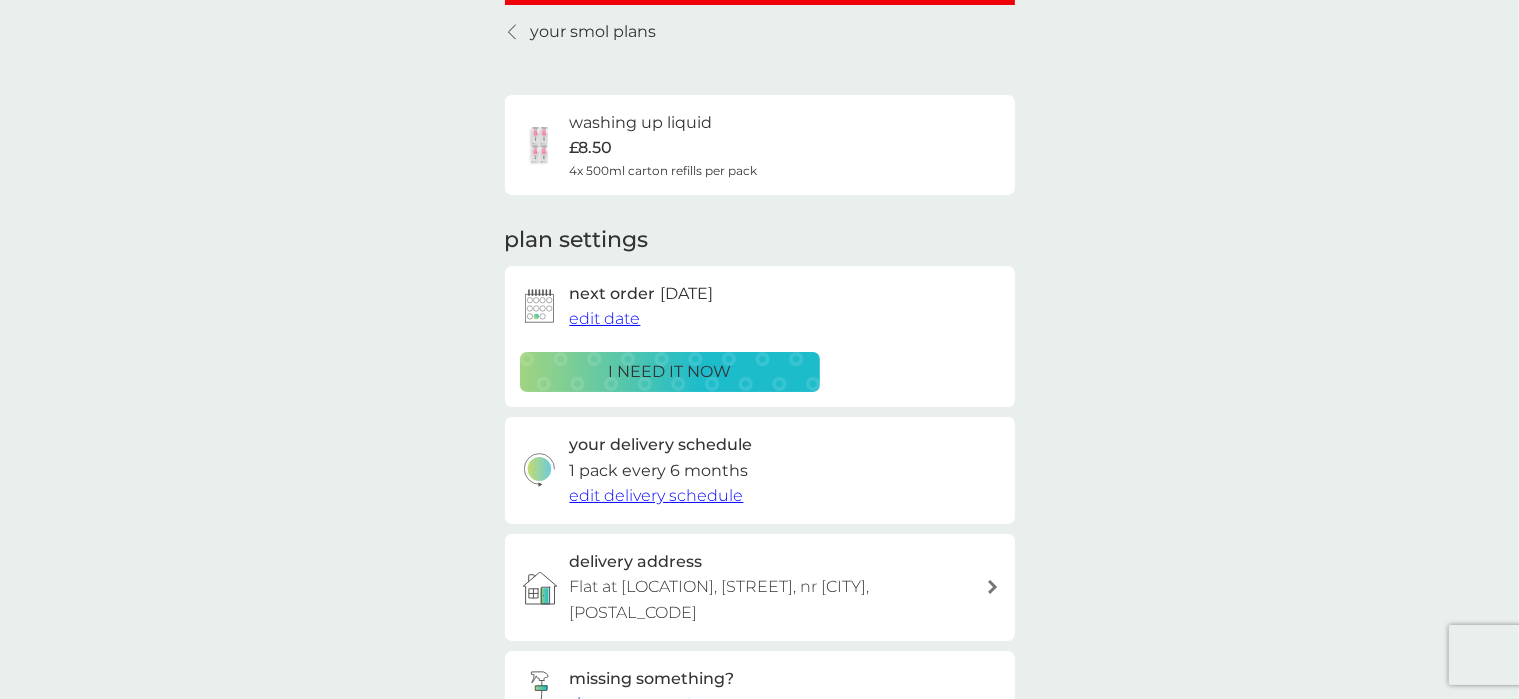 click on "edit date" at bounding box center [605, 318] 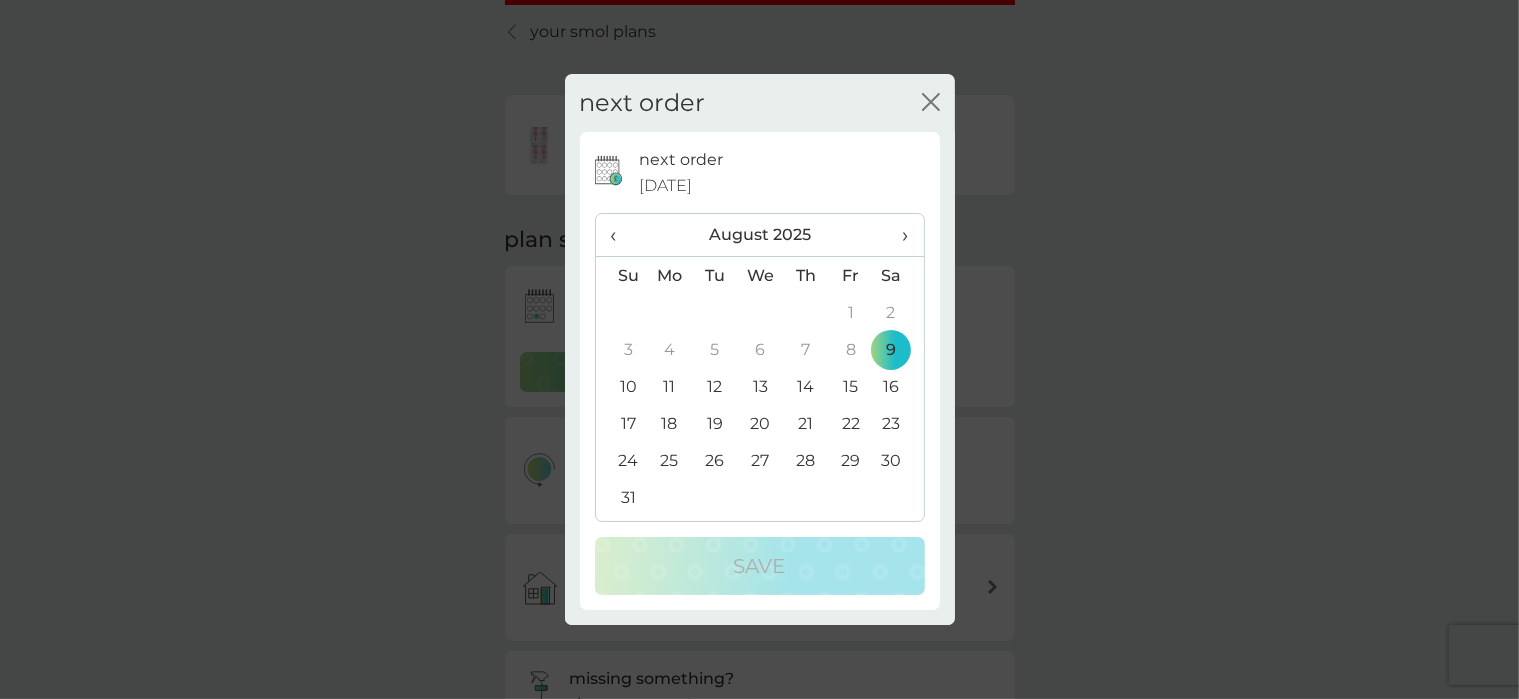 click on "next order close" at bounding box center [760, 103] 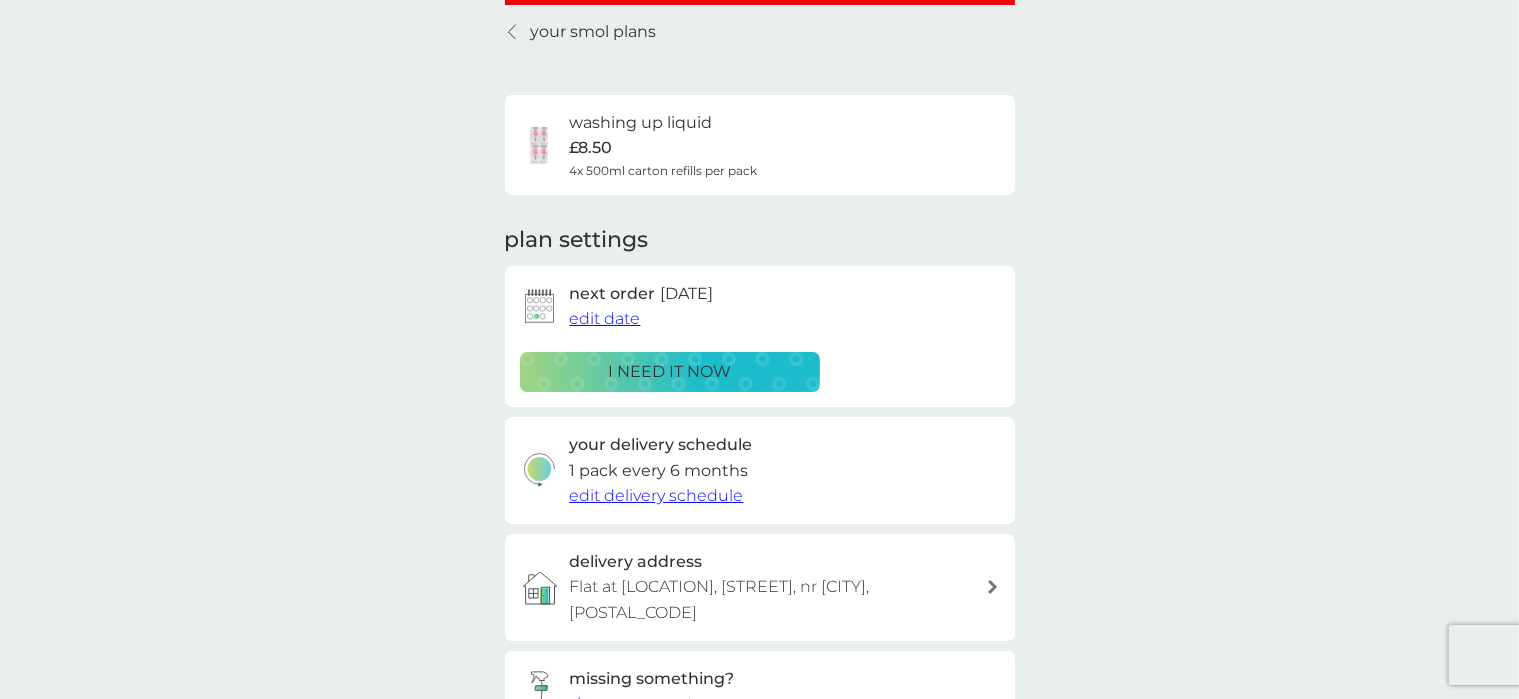 click at bounding box center [540, 470] 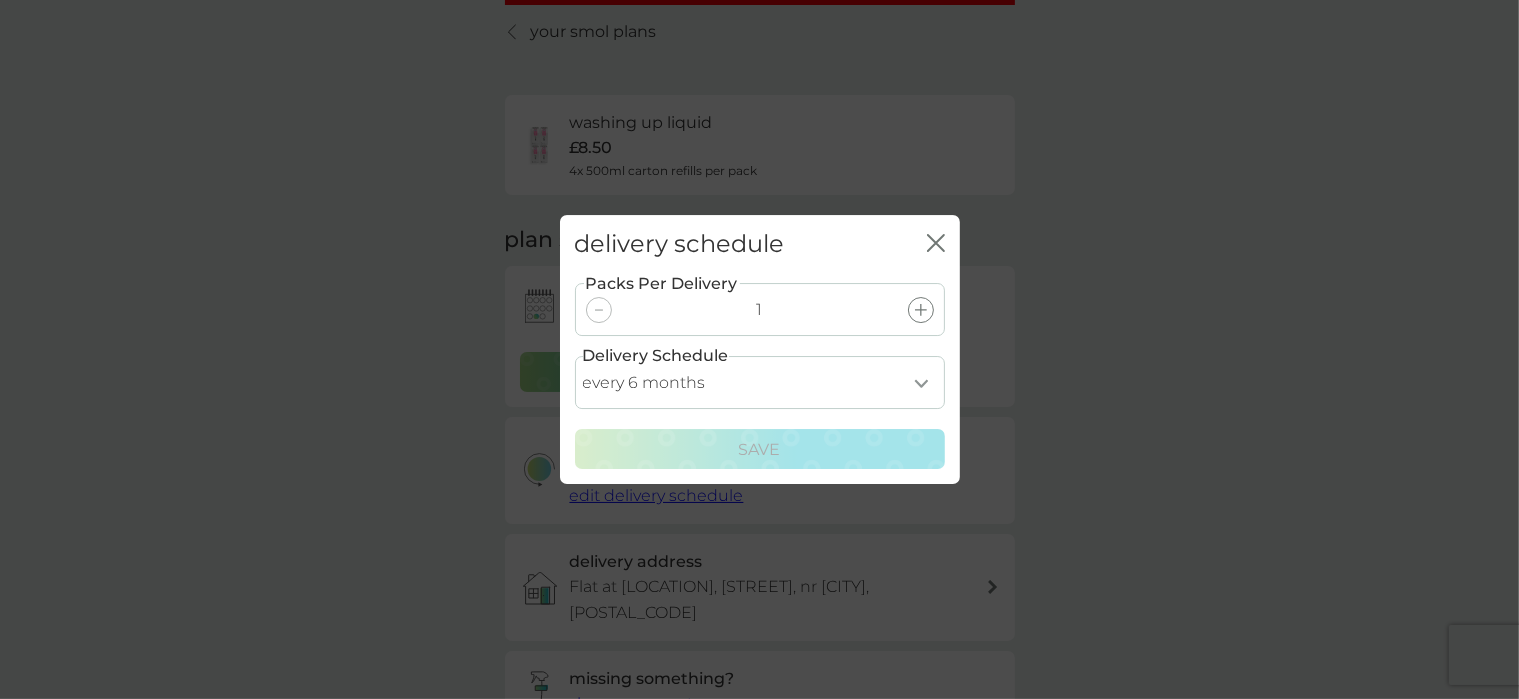 click on "delivery schedule close" at bounding box center [760, 244] 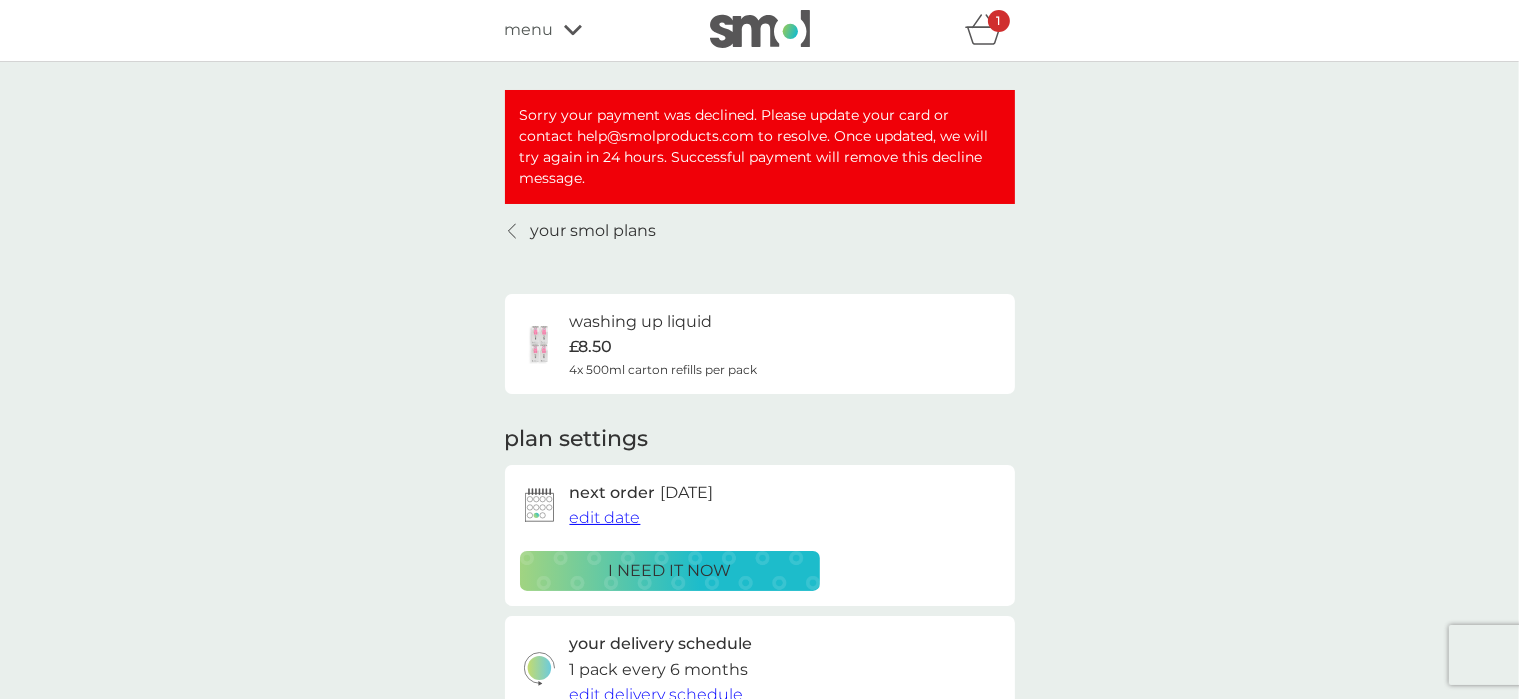 scroll, scrollTop: 0, scrollLeft: 0, axis: both 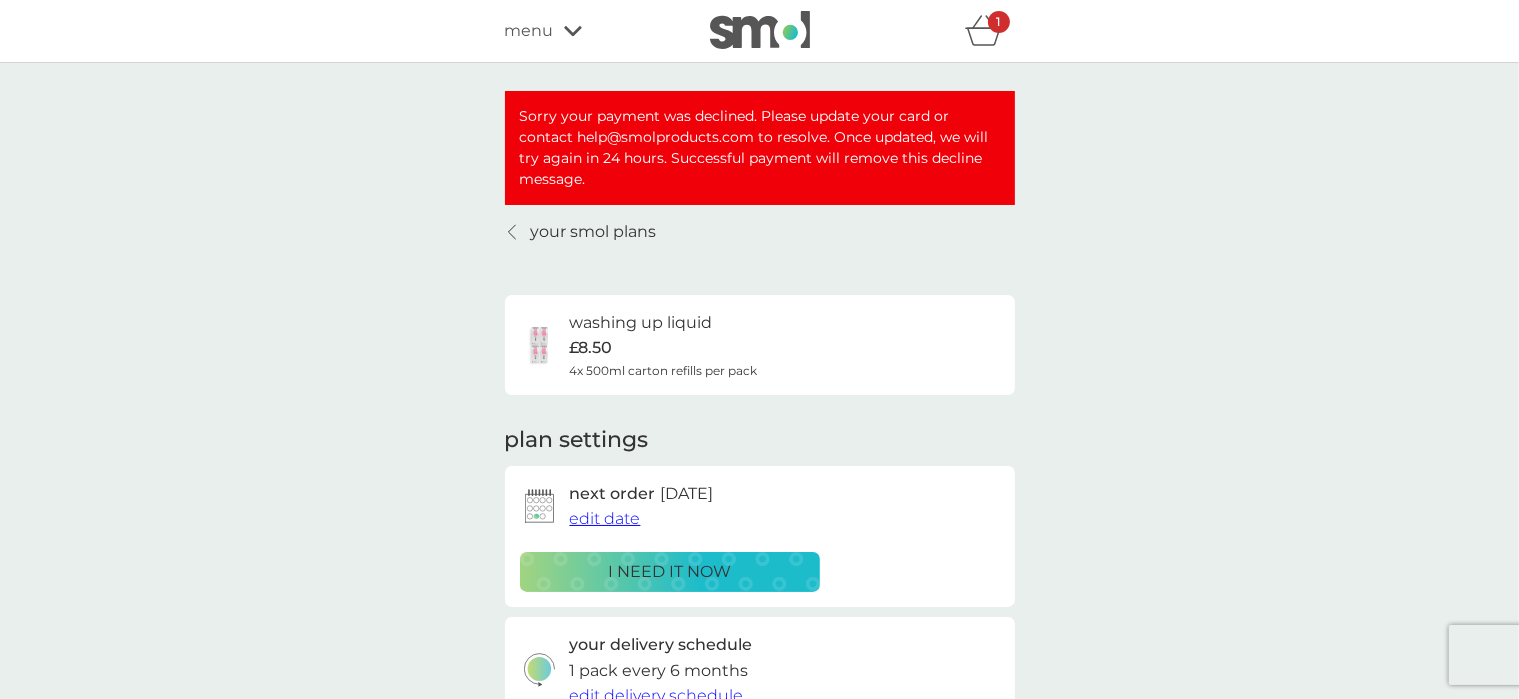 click on "1" at bounding box center [999, 22] 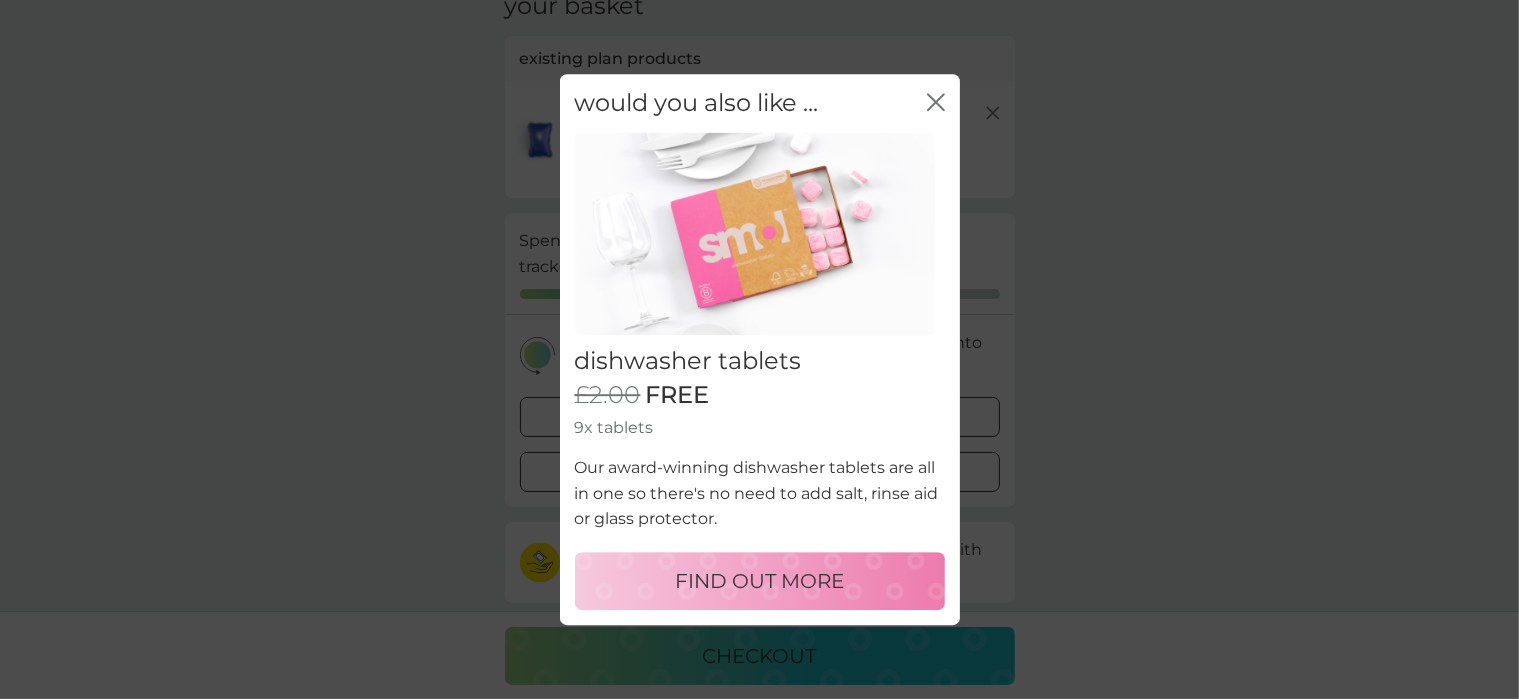 scroll, scrollTop: 100, scrollLeft: 0, axis: vertical 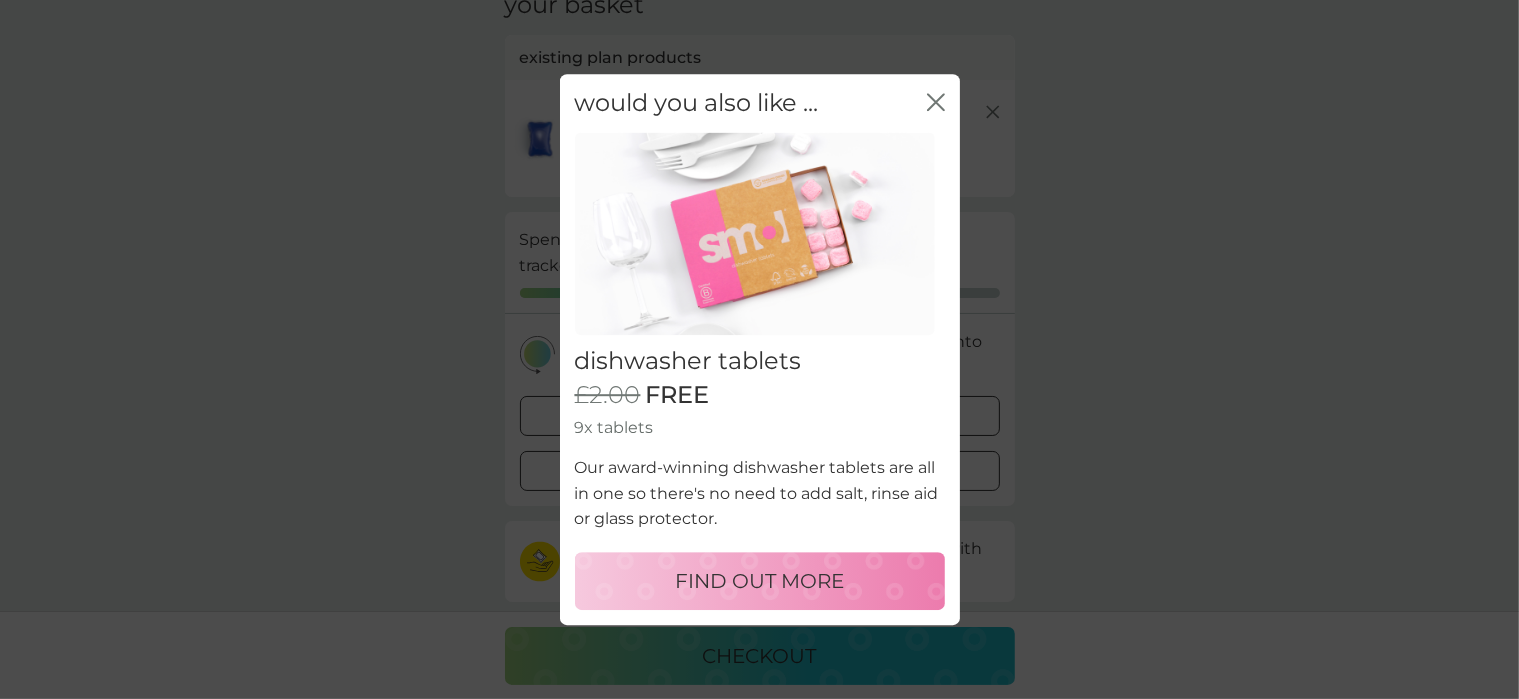 click on "close" 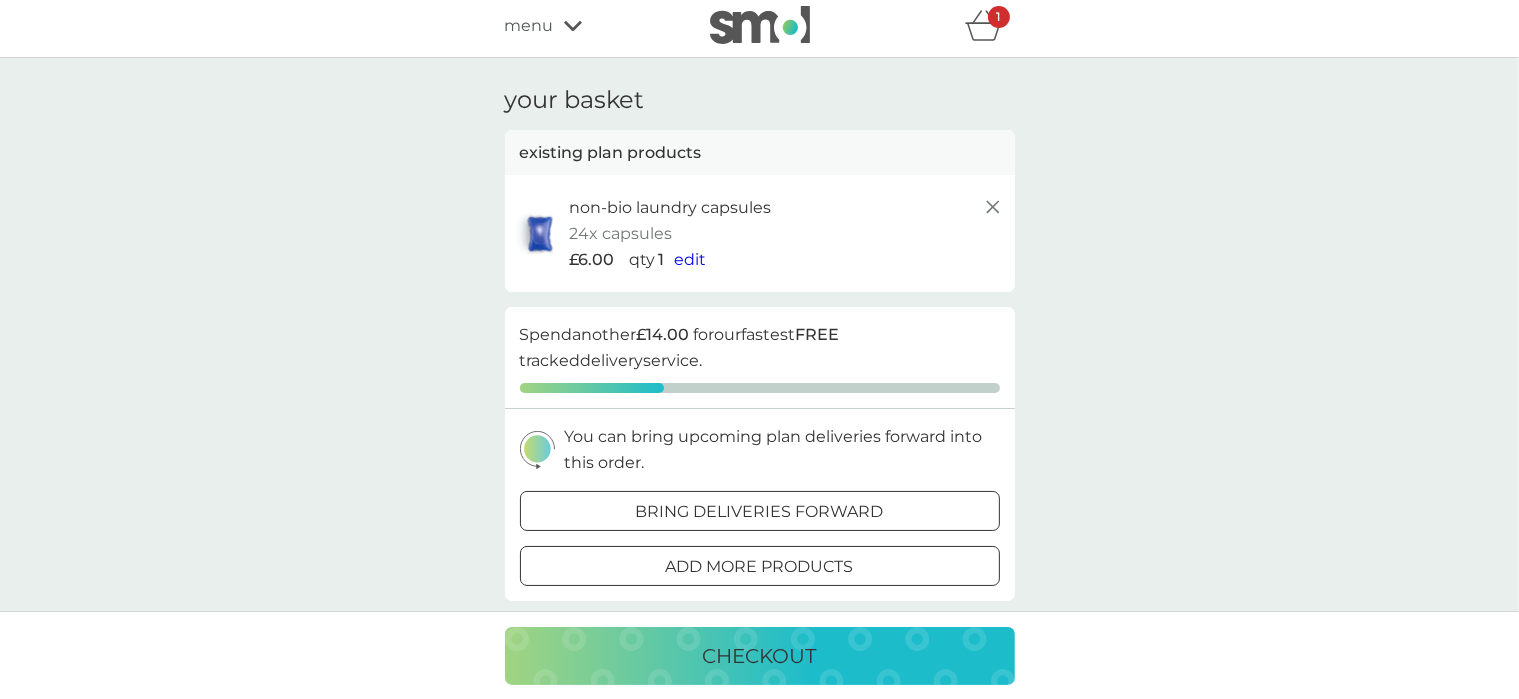 scroll, scrollTop: 0, scrollLeft: 0, axis: both 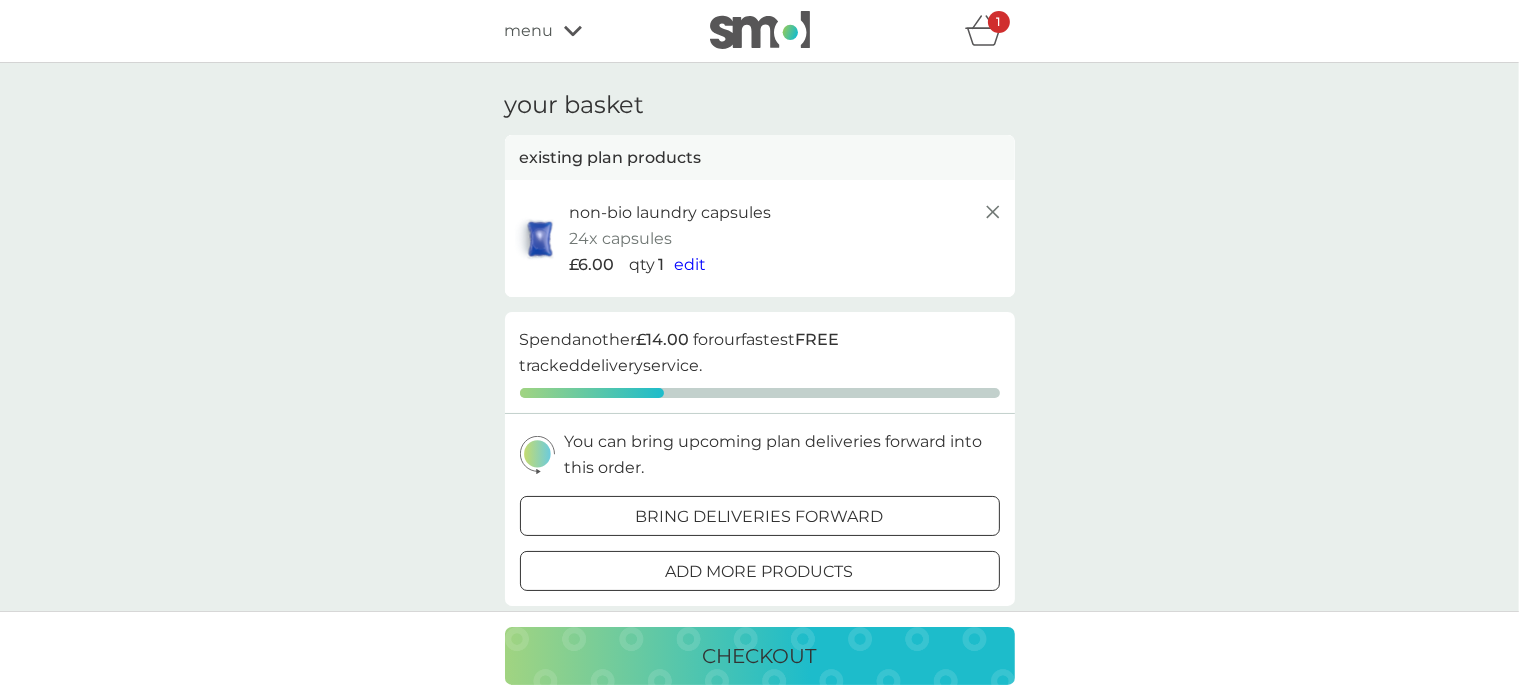 click on "menu" at bounding box center (529, 31) 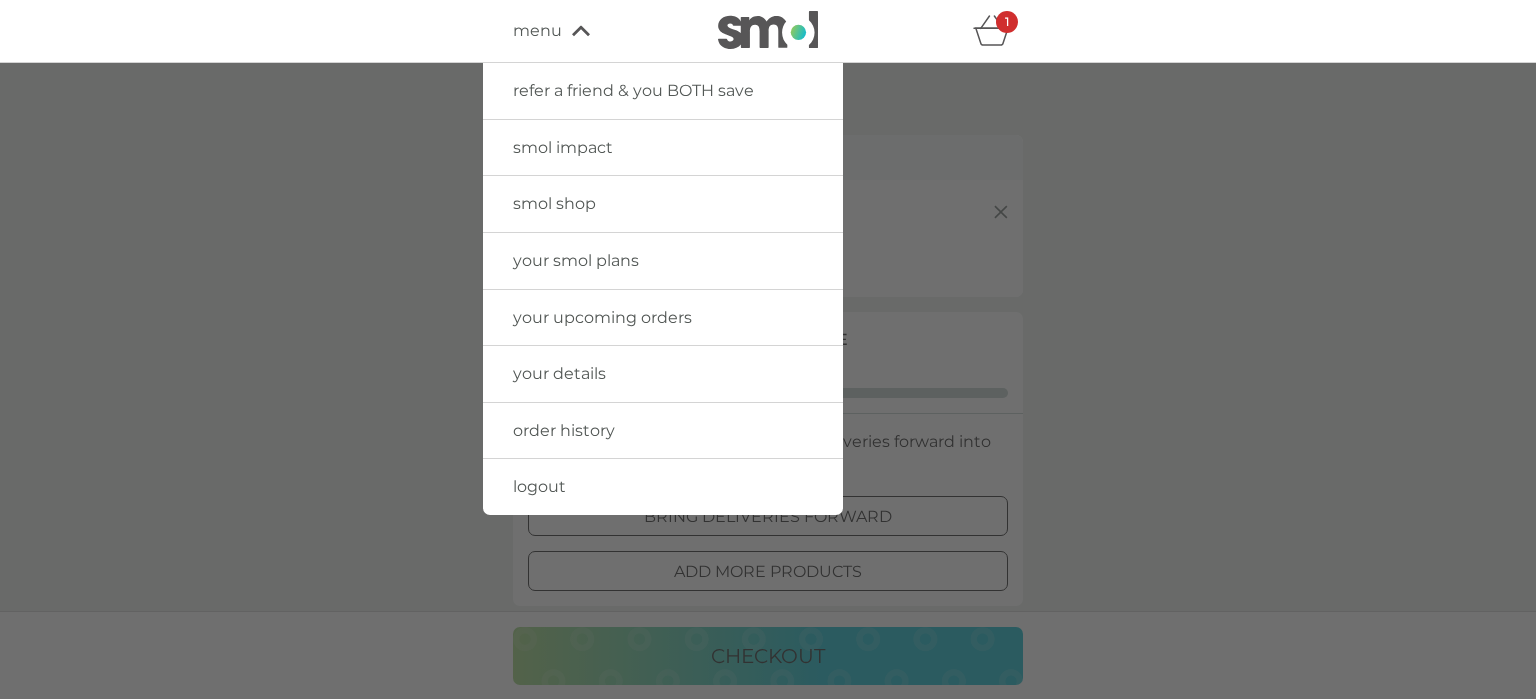 click on "smol shop" at bounding box center (554, 203) 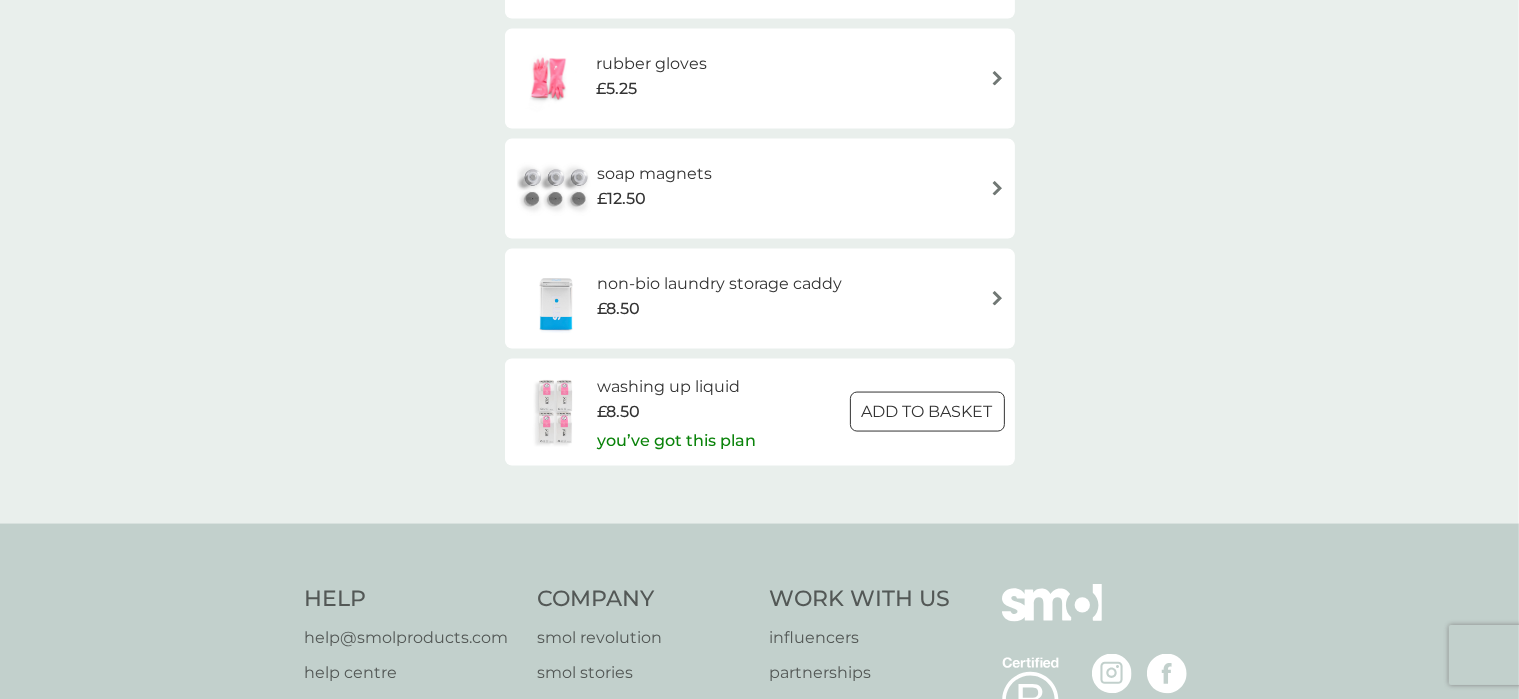 scroll, scrollTop: 3000, scrollLeft: 0, axis: vertical 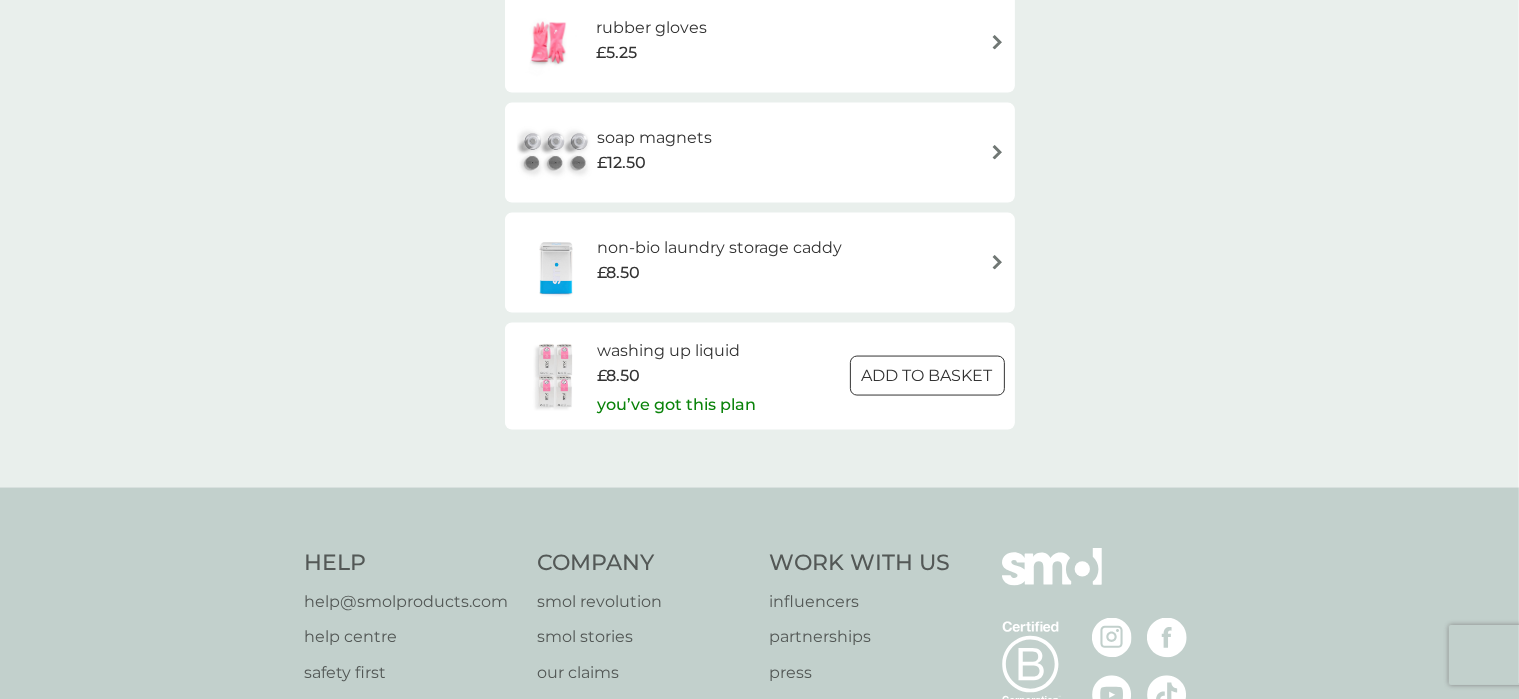 click at bounding box center [927, 376] 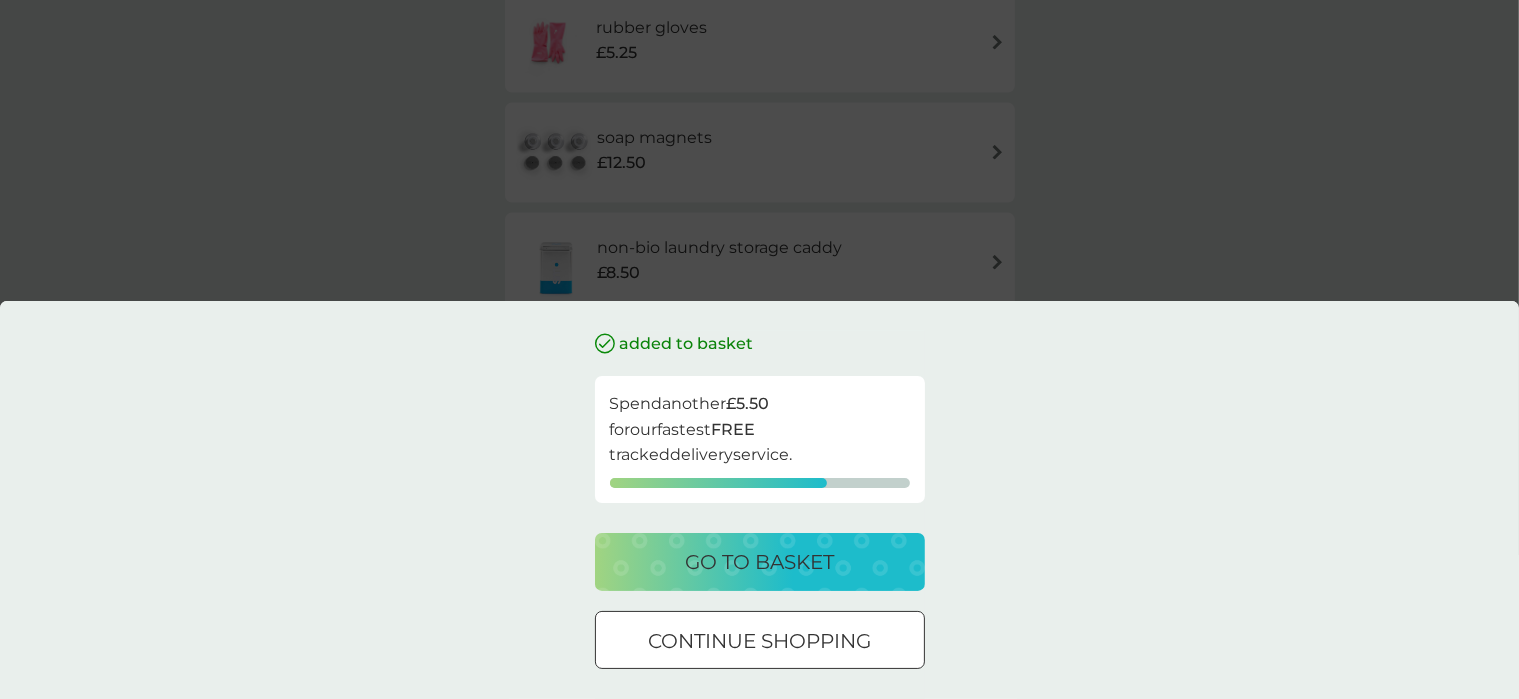 click on "go to basket" at bounding box center (759, 562) 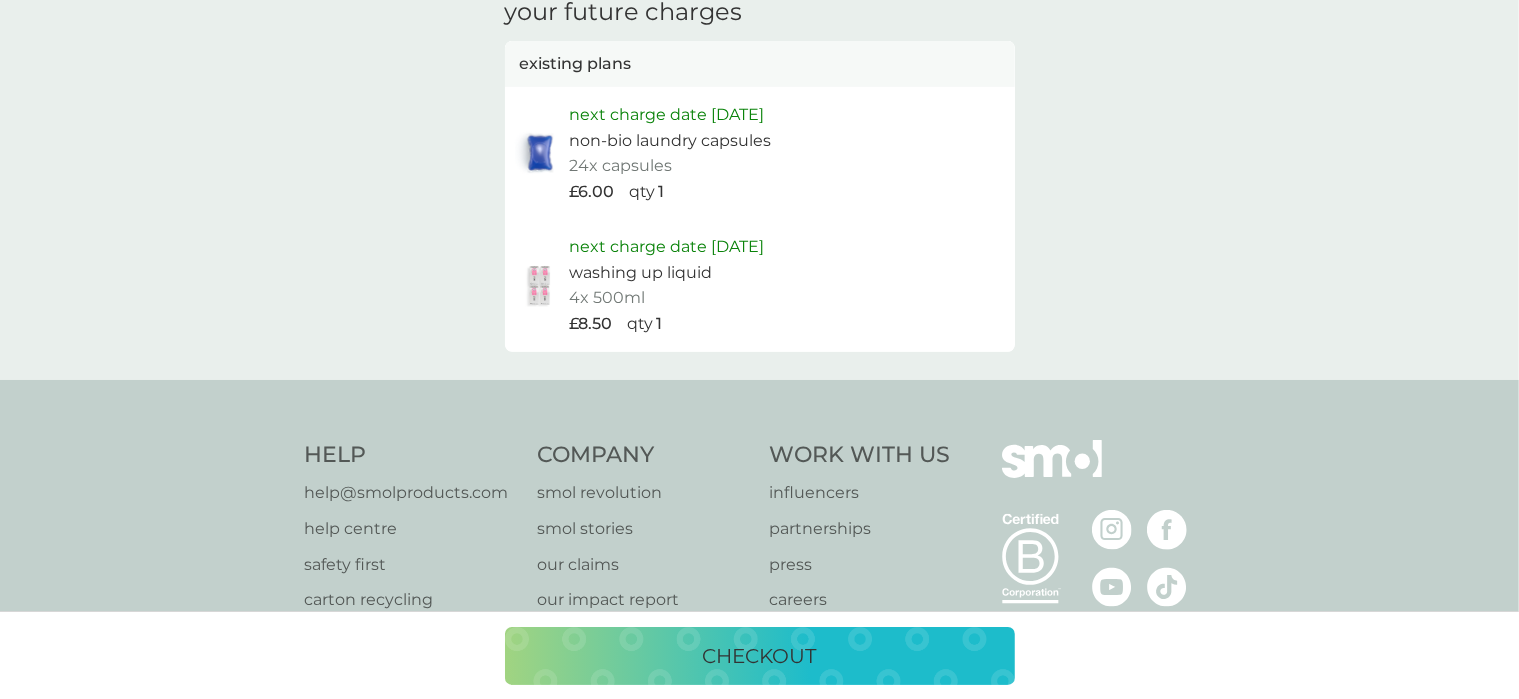 scroll, scrollTop: 900, scrollLeft: 0, axis: vertical 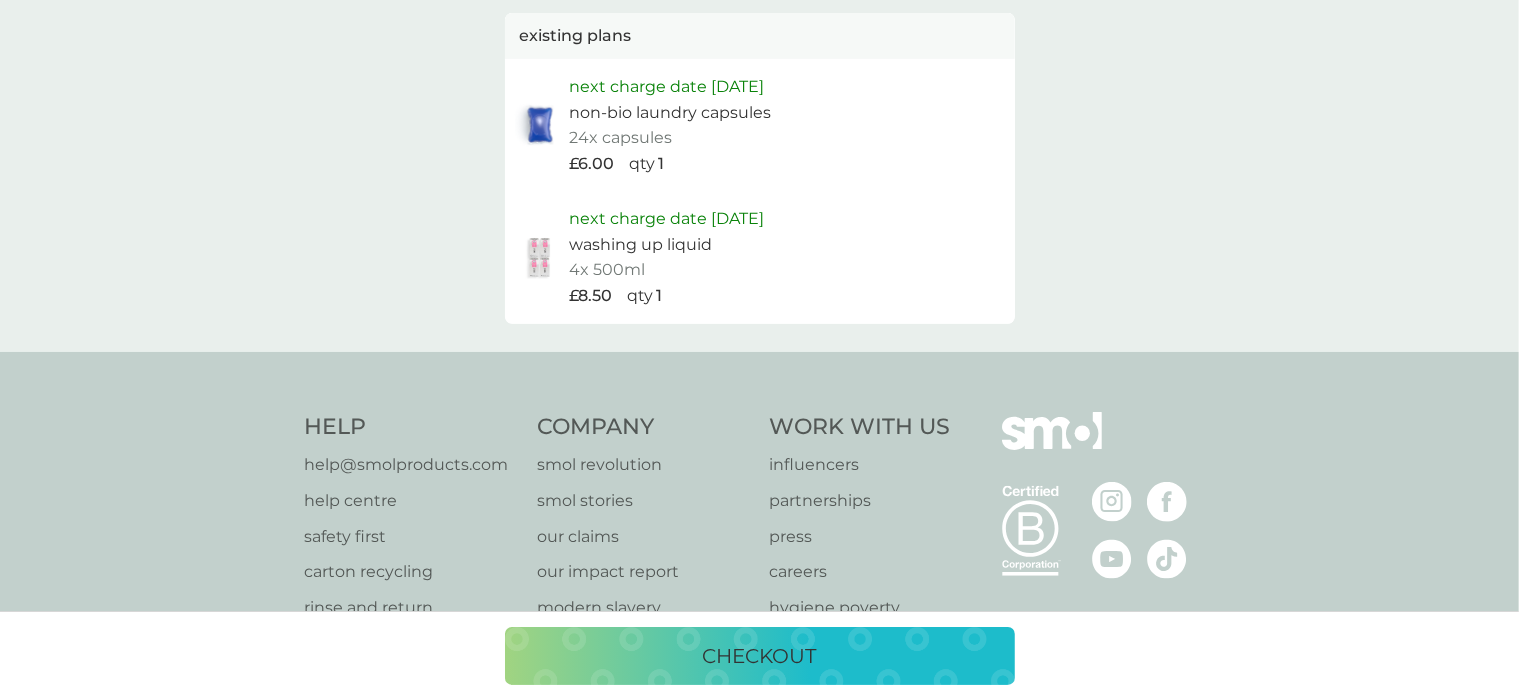 click on "checkout" at bounding box center (760, 656) 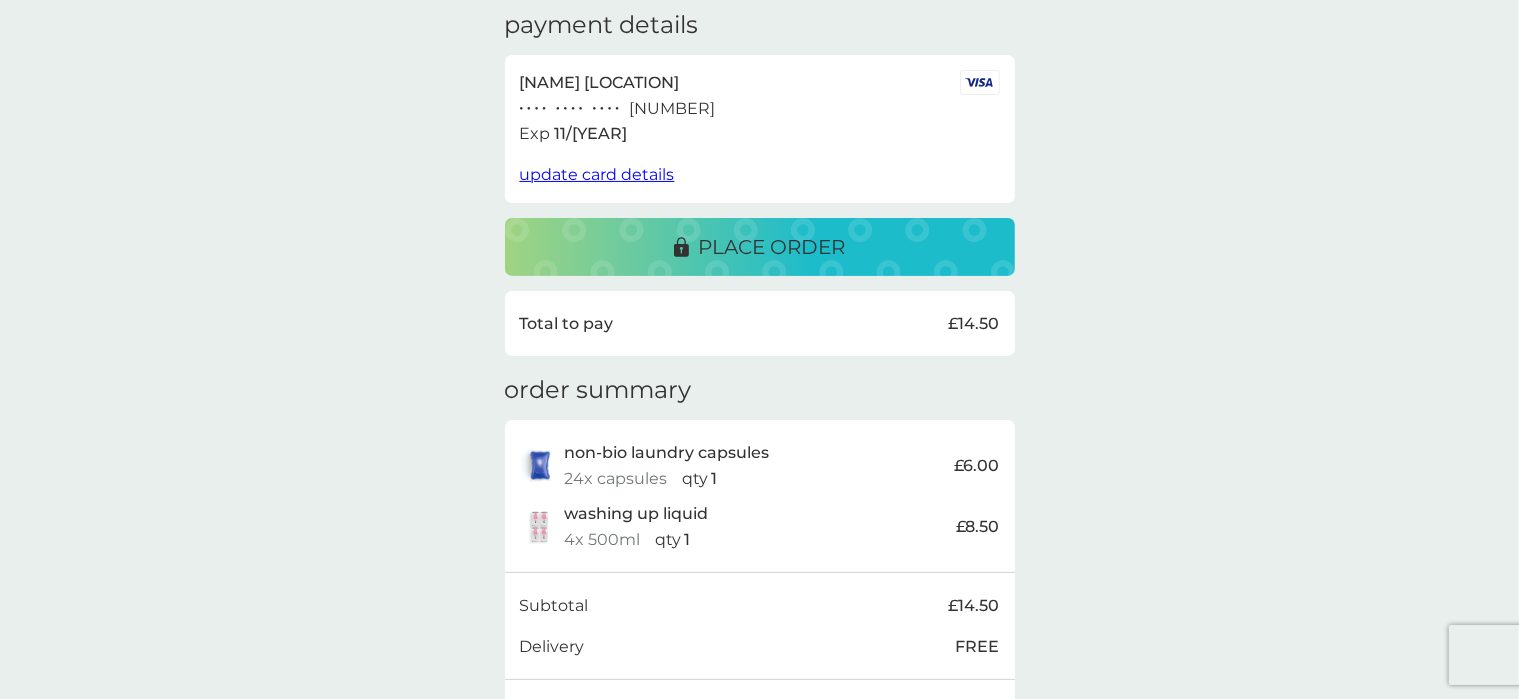 scroll, scrollTop: 151, scrollLeft: 0, axis: vertical 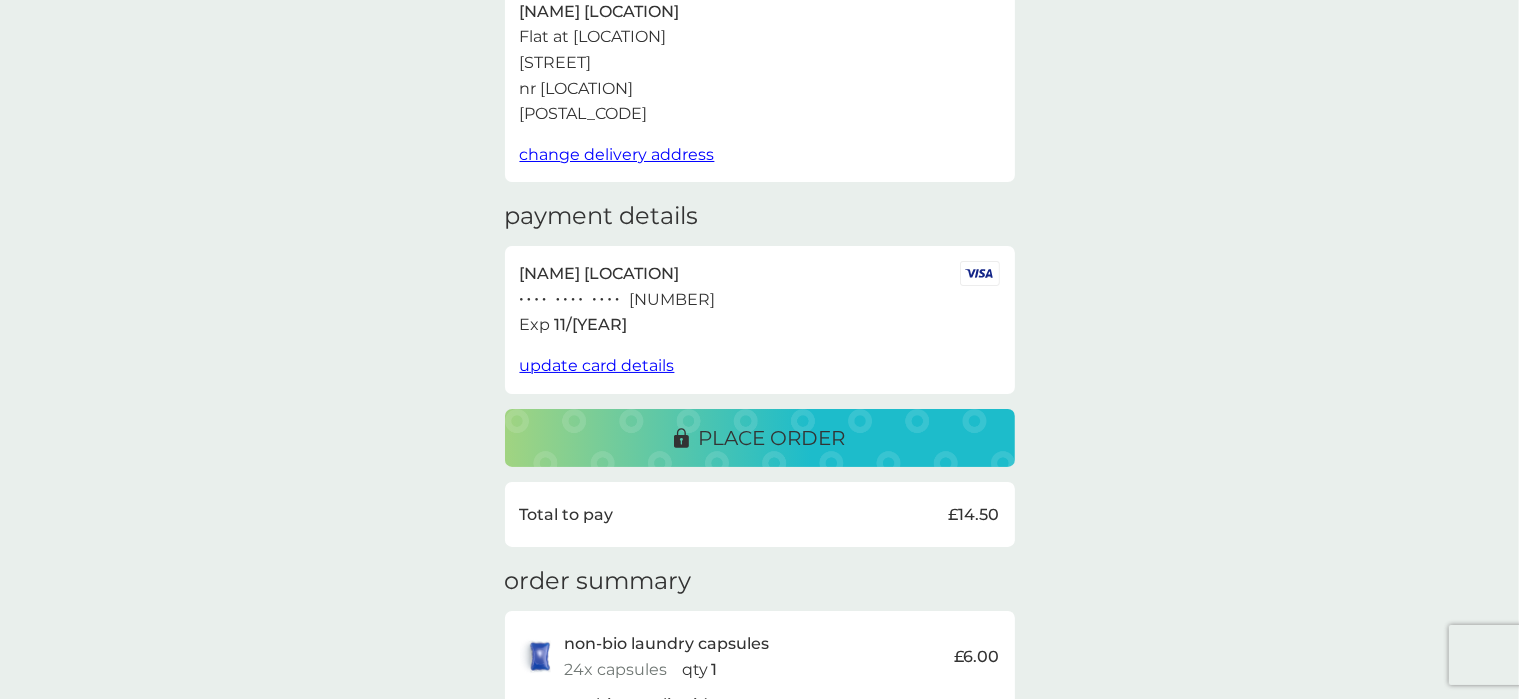 click on "update card details" at bounding box center (597, 365) 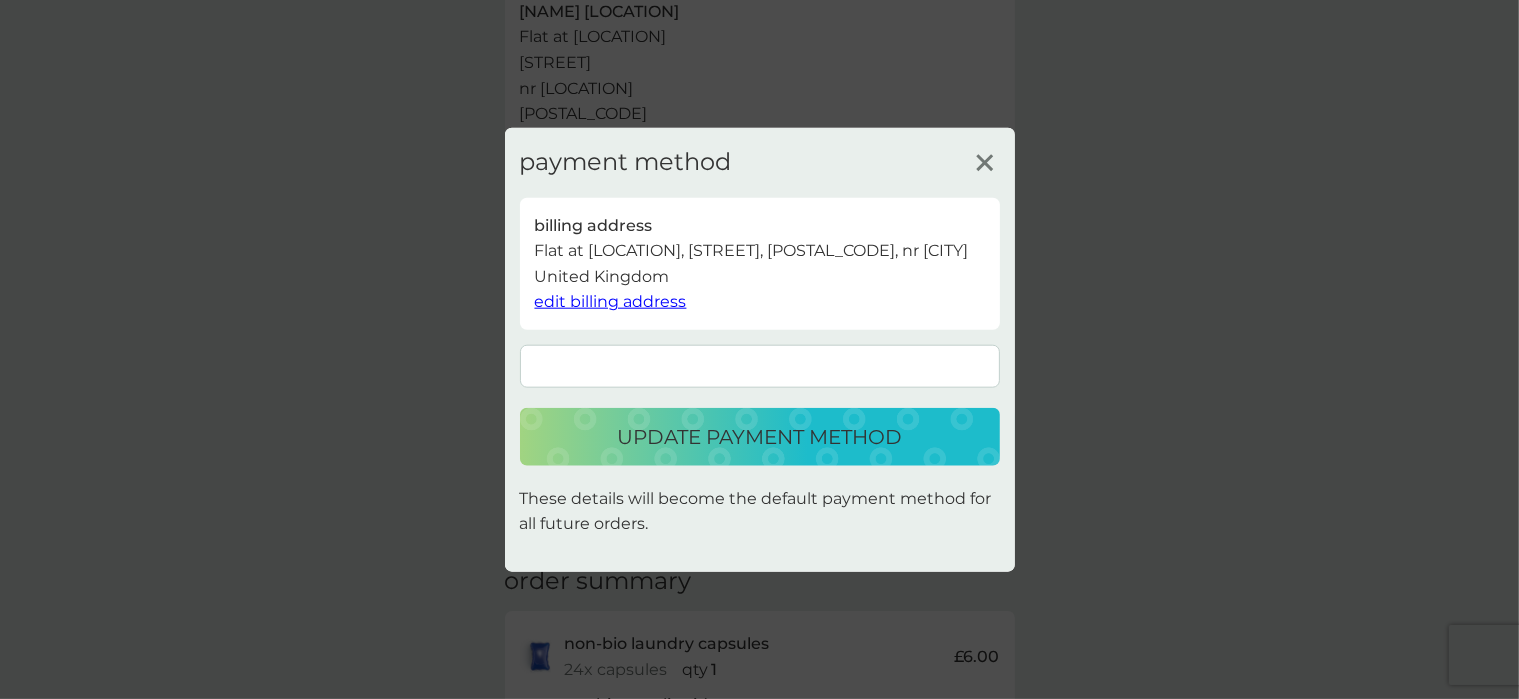 click on "update payment method" at bounding box center [759, 437] 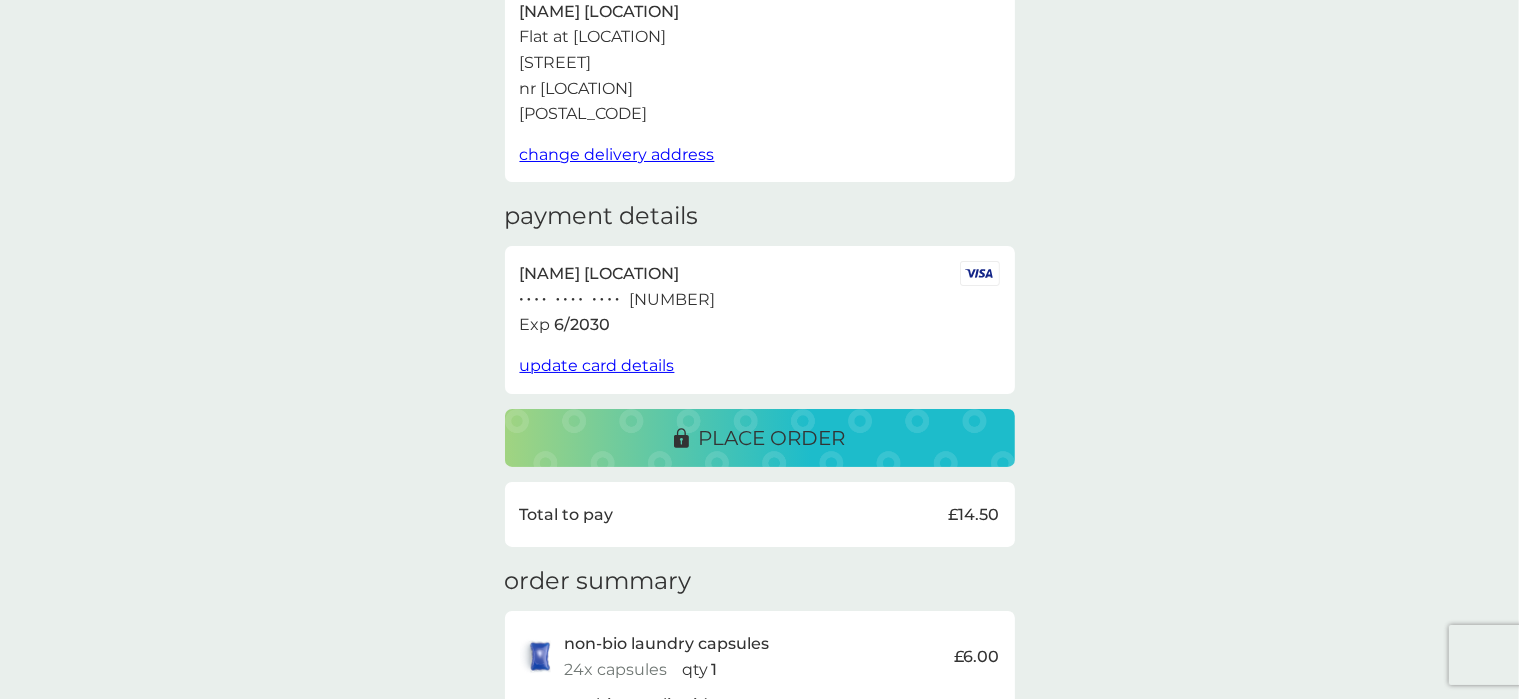 click on "place order" at bounding box center (772, 438) 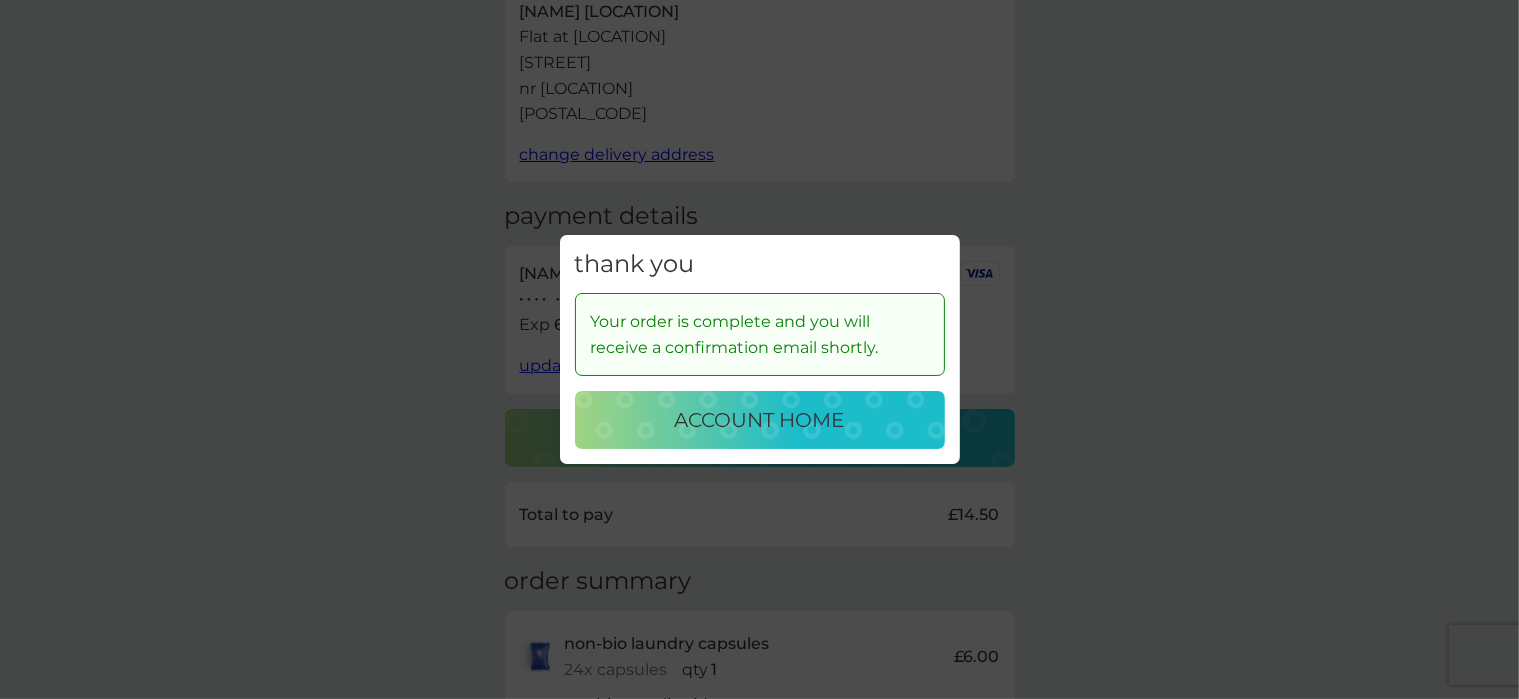 click on "account home" at bounding box center (760, 420) 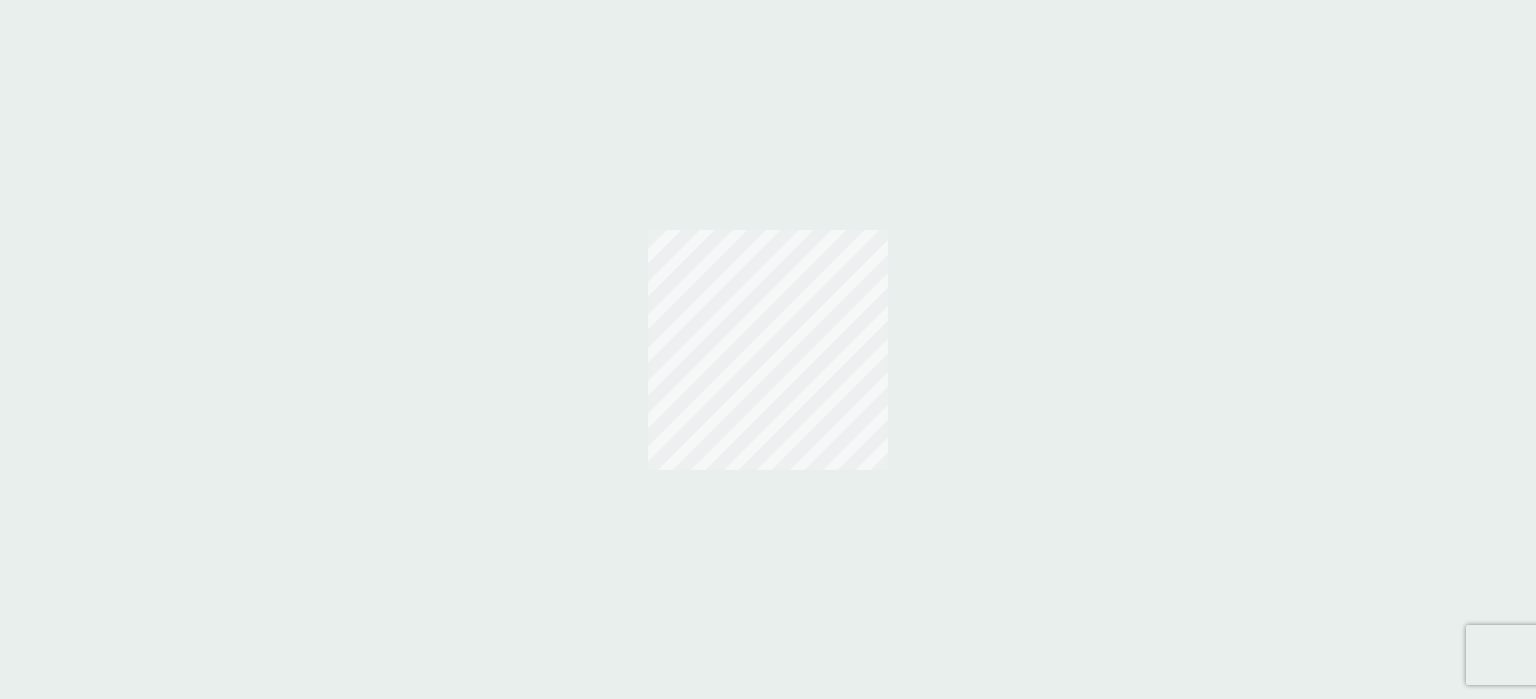 scroll, scrollTop: 0, scrollLeft: 0, axis: both 